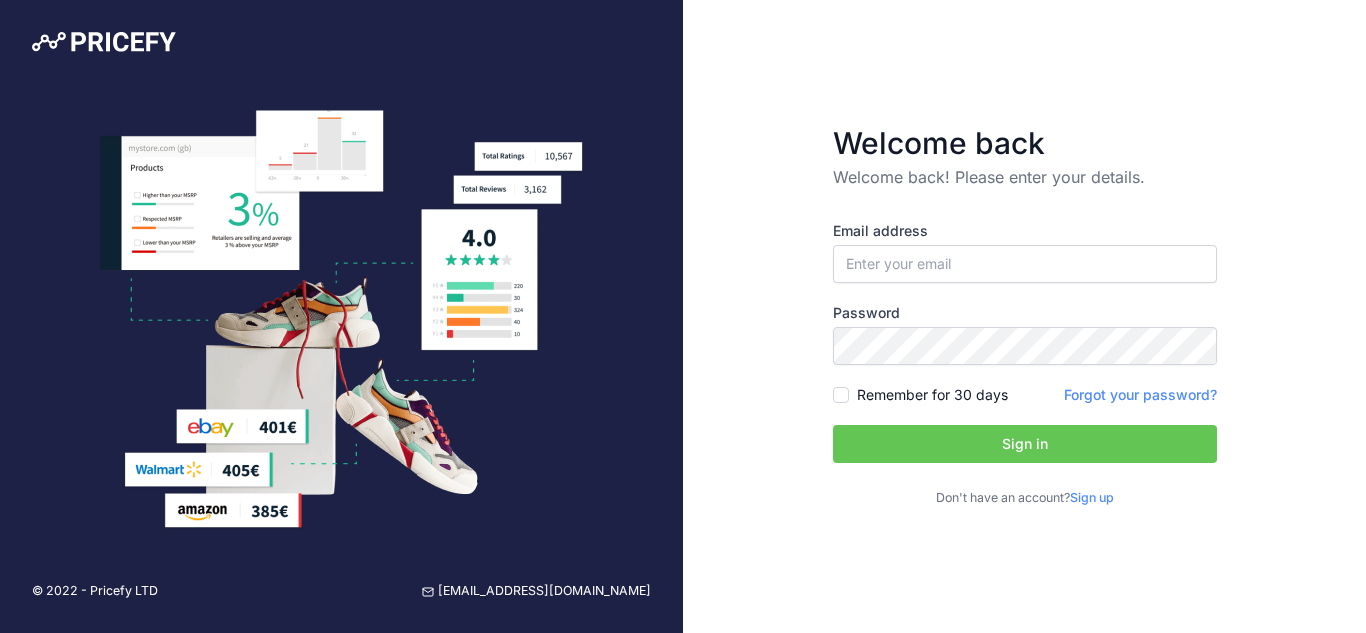 scroll, scrollTop: 0, scrollLeft: 0, axis: both 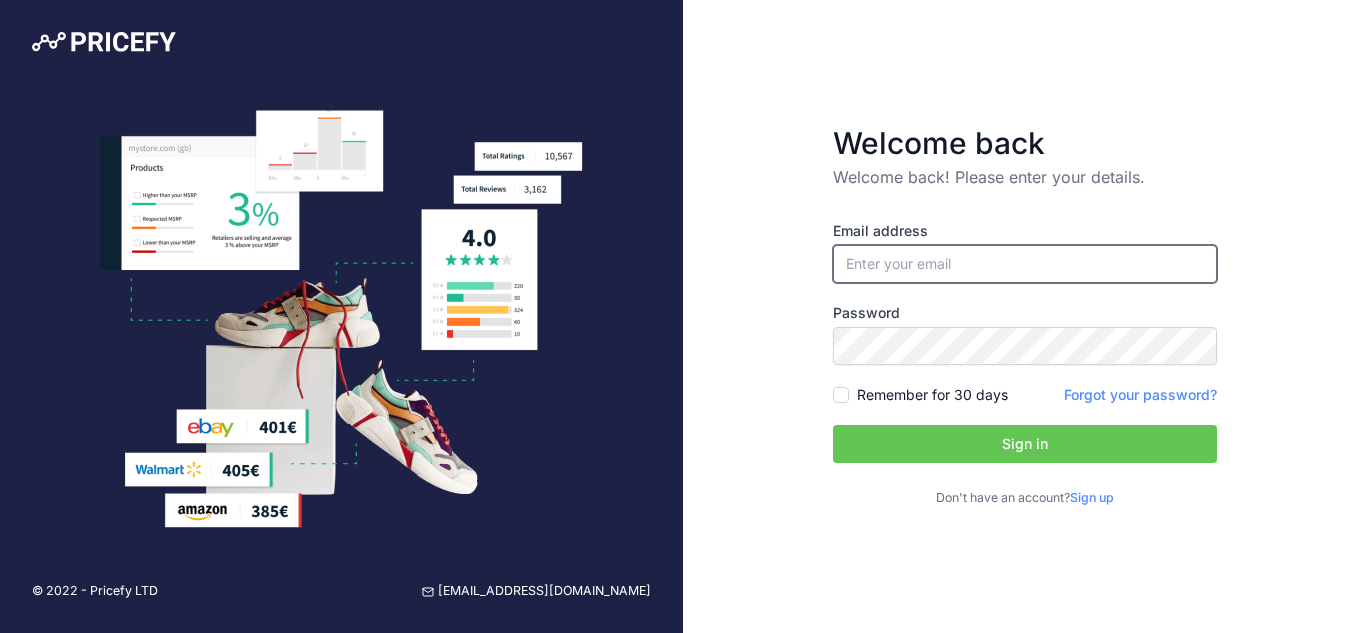 click at bounding box center [1025, 264] 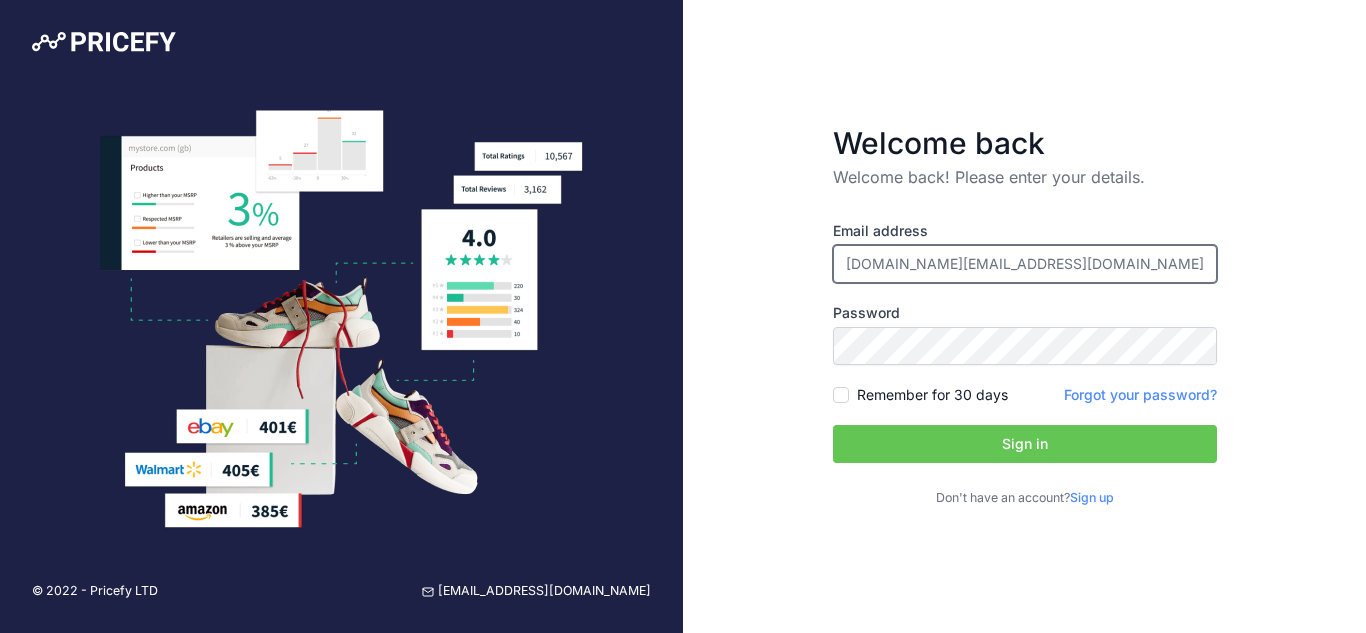 type on "[DOMAIN_NAME][EMAIL_ADDRESS][DOMAIN_NAME]" 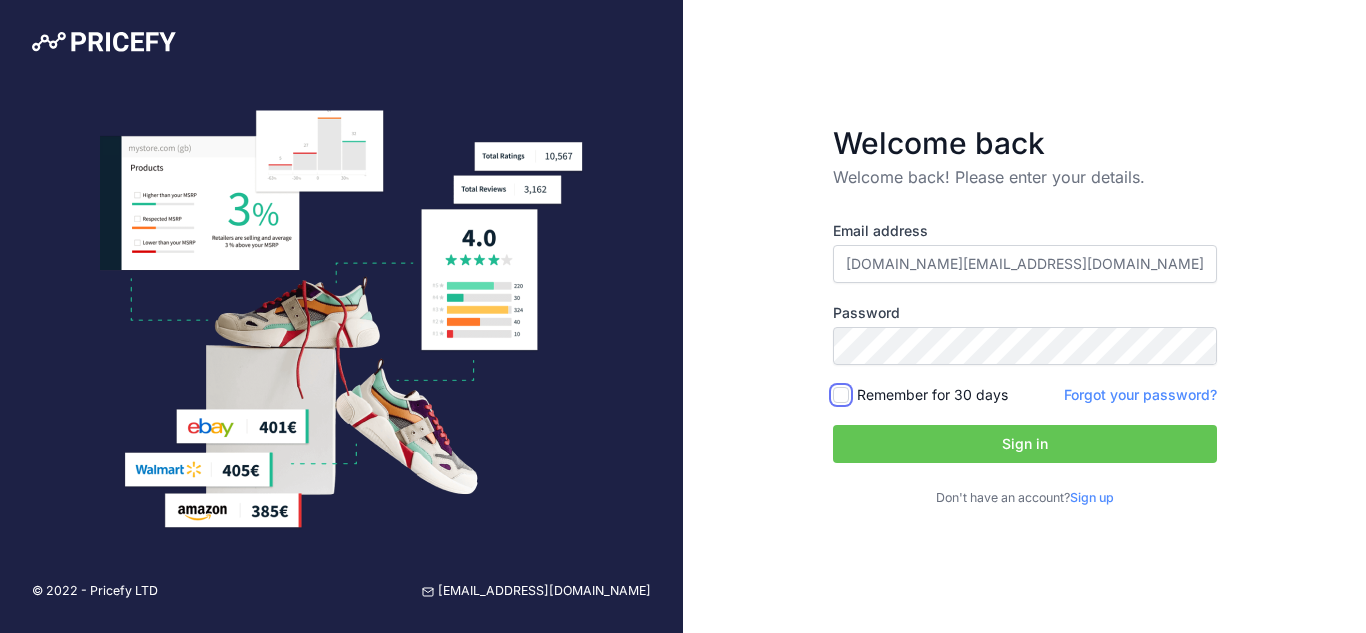 click on "Remember for 30 days" at bounding box center [841, 395] 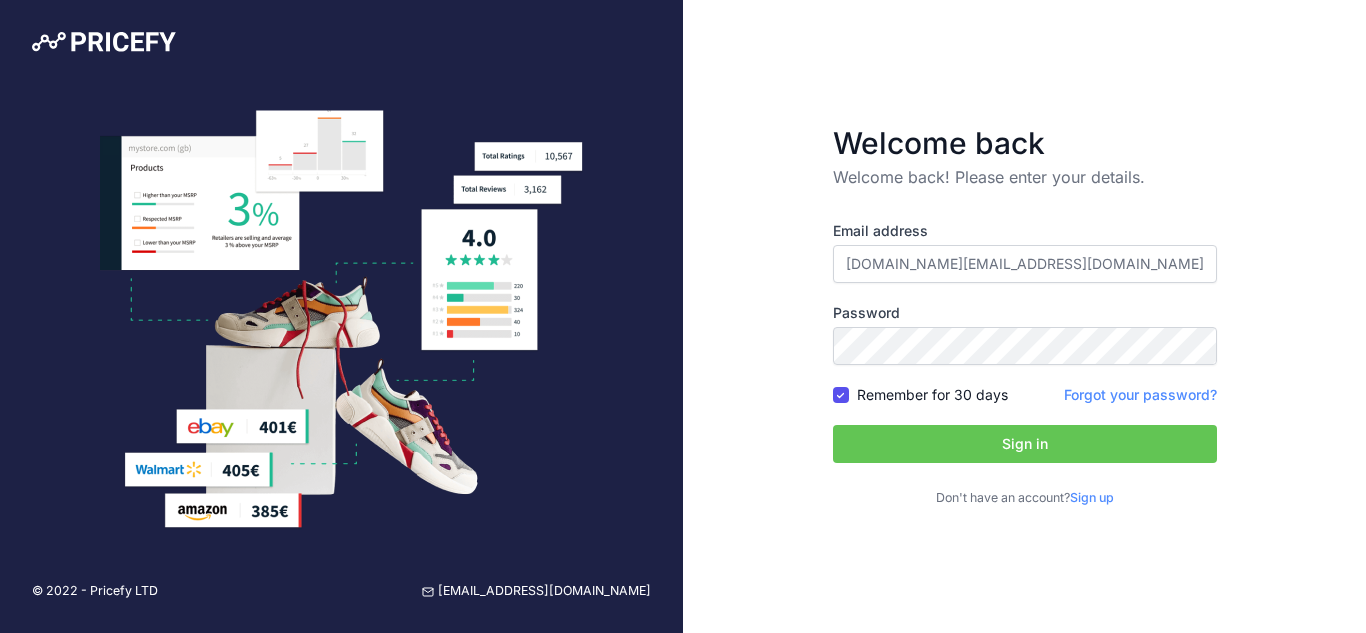 click on "Sign in" at bounding box center (1025, 444) 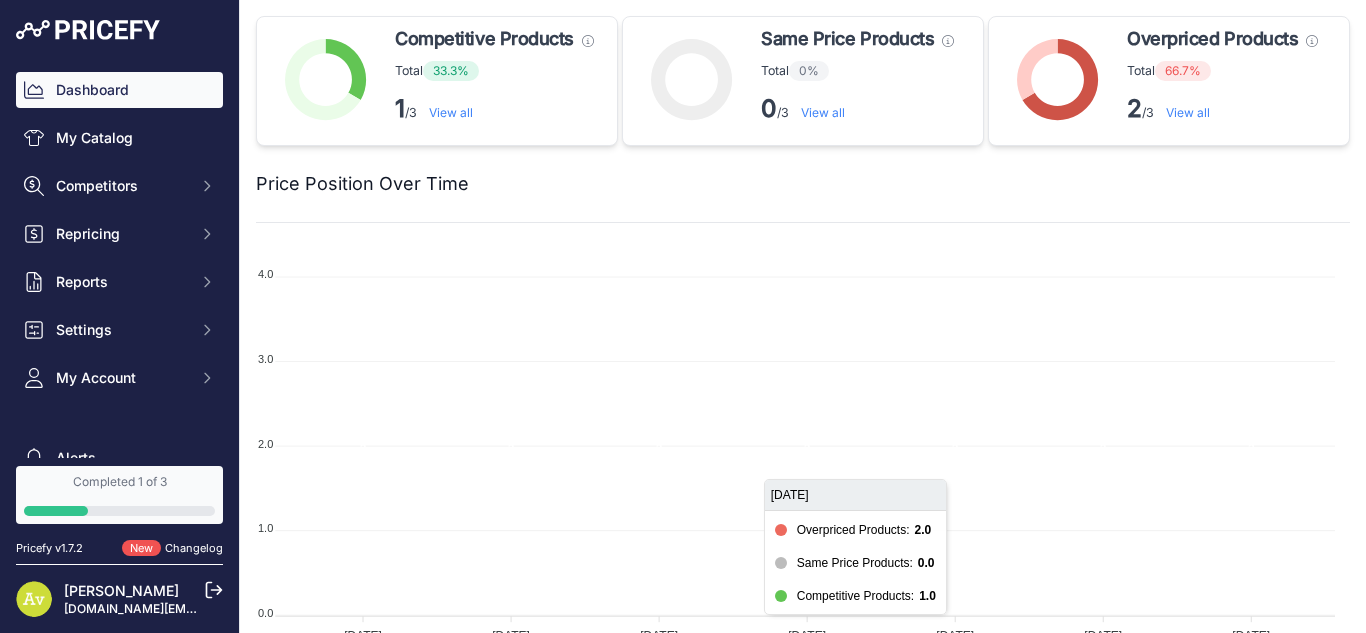 scroll, scrollTop: 0, scrollLeft: 0, axis: both 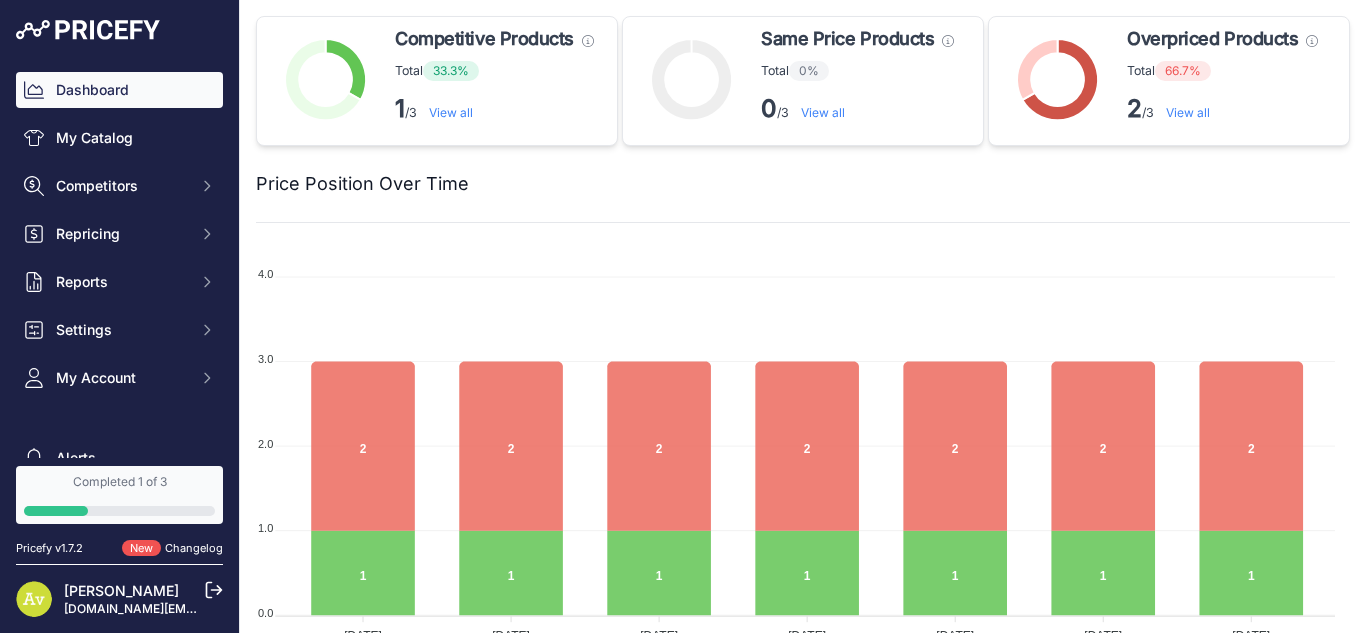 drag, startPoint x: 1238, startPoint y: 1, endPoint x: 223, endPoint y: 375, distance: 1081.712 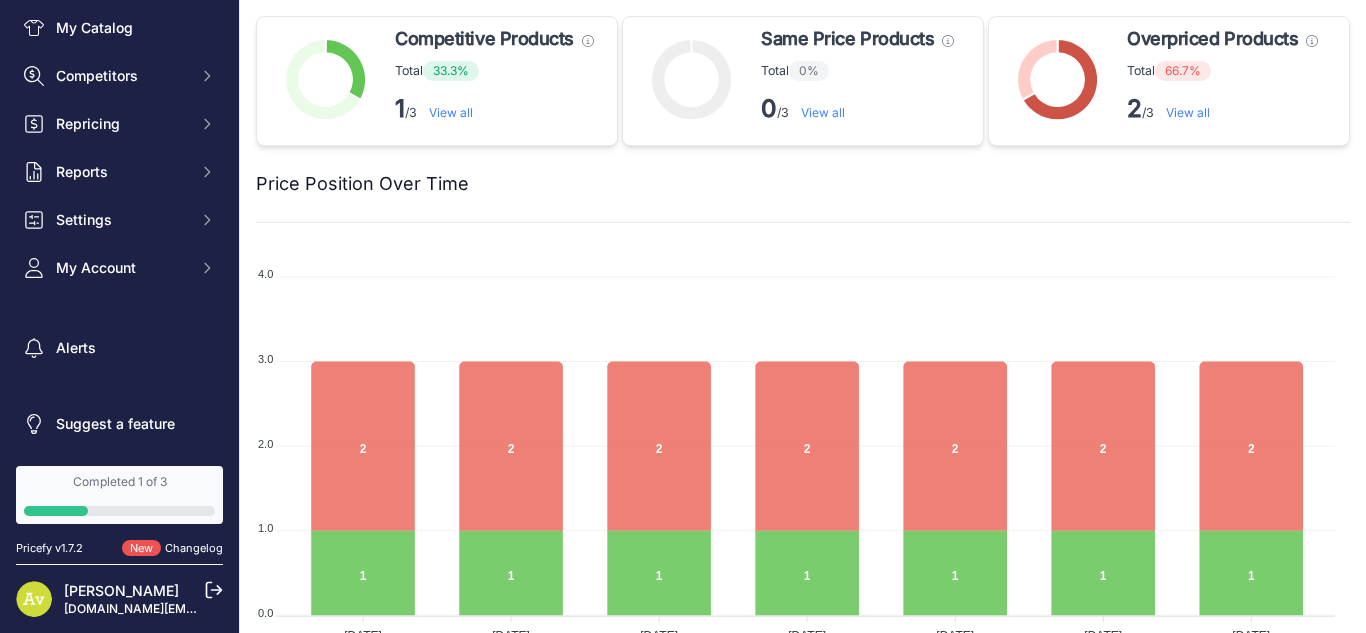 scroll, scrollTop: 0, scrollLeft: 0, axis: both 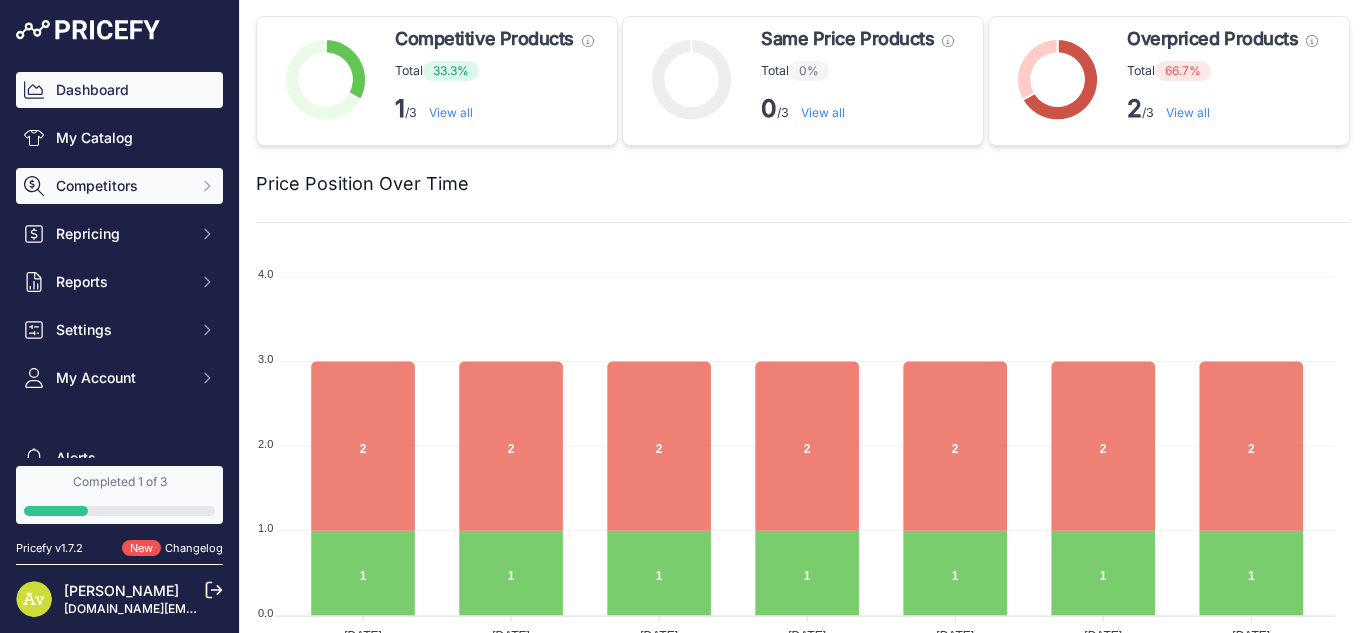 click on "Competitors" at bounding box center (121, 186) 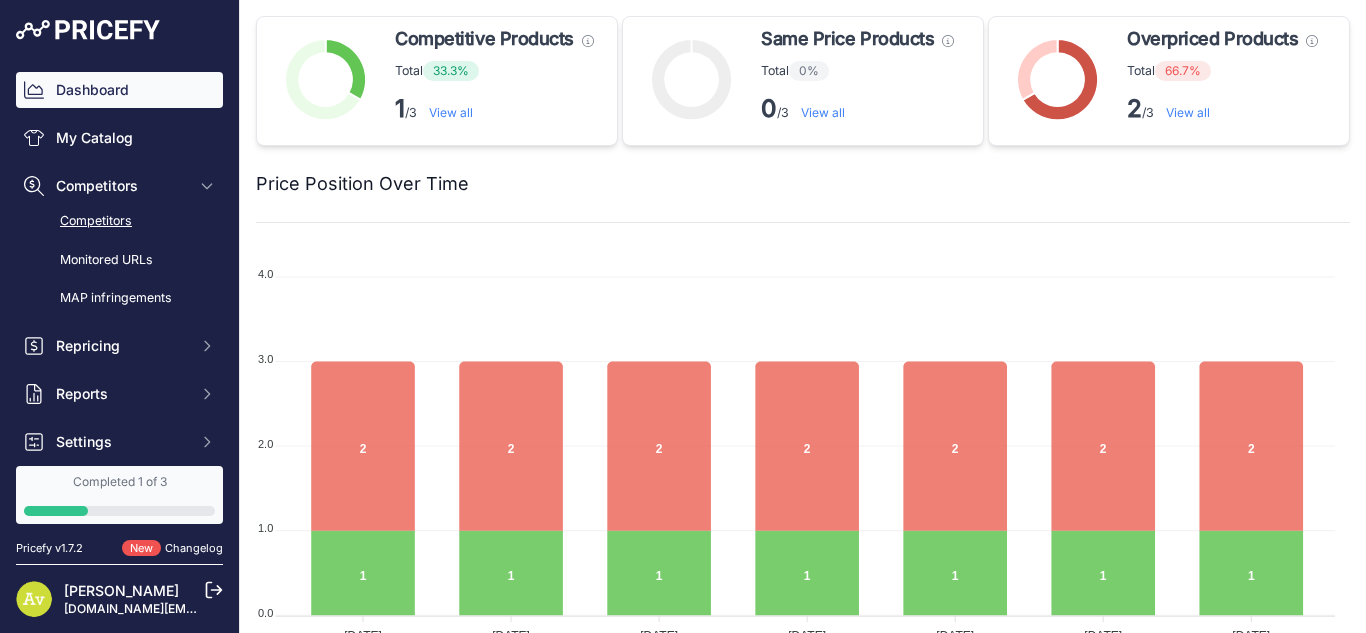 click on "Competitors" at bounding box center [119, 221] 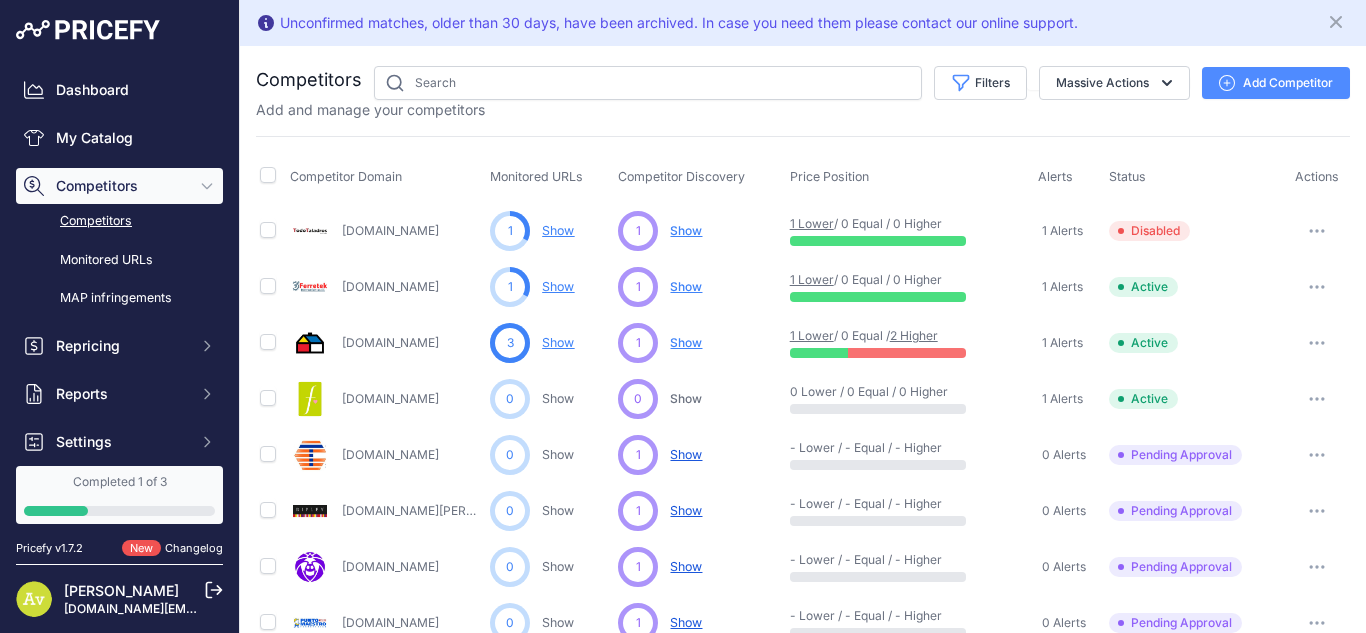 scroll, scrollTop: 0, scrollLeft: 0, axis: both 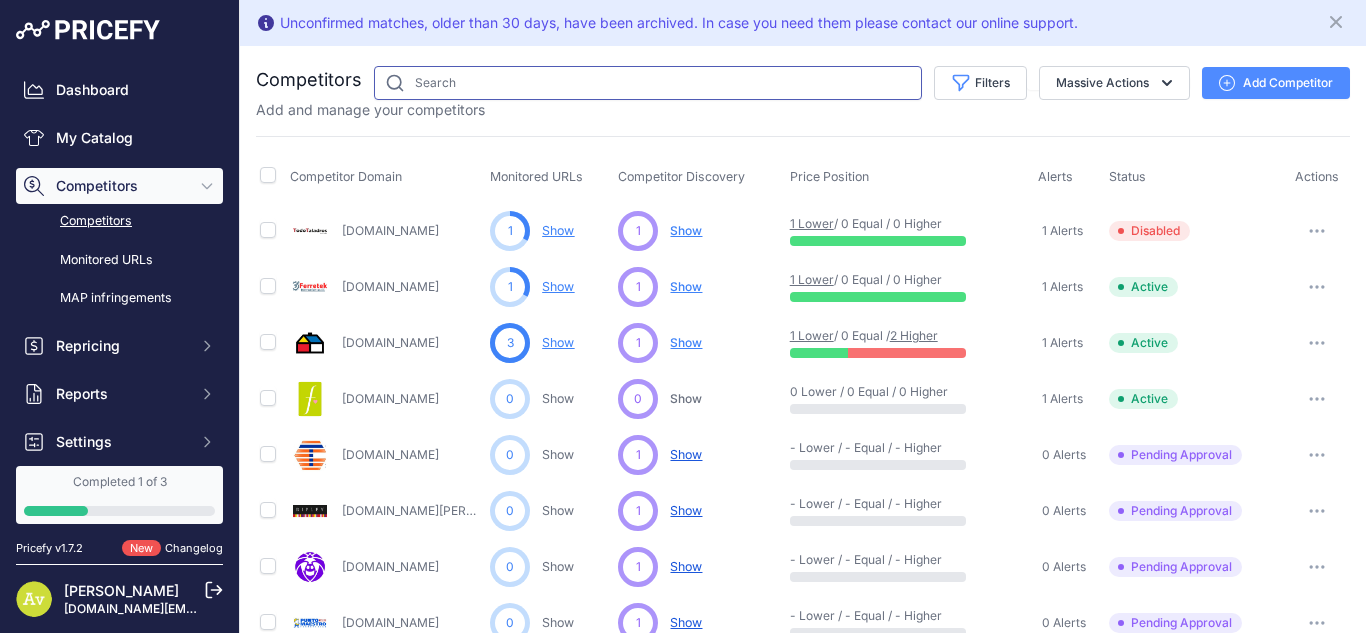 click at bounding box center [648, 83] 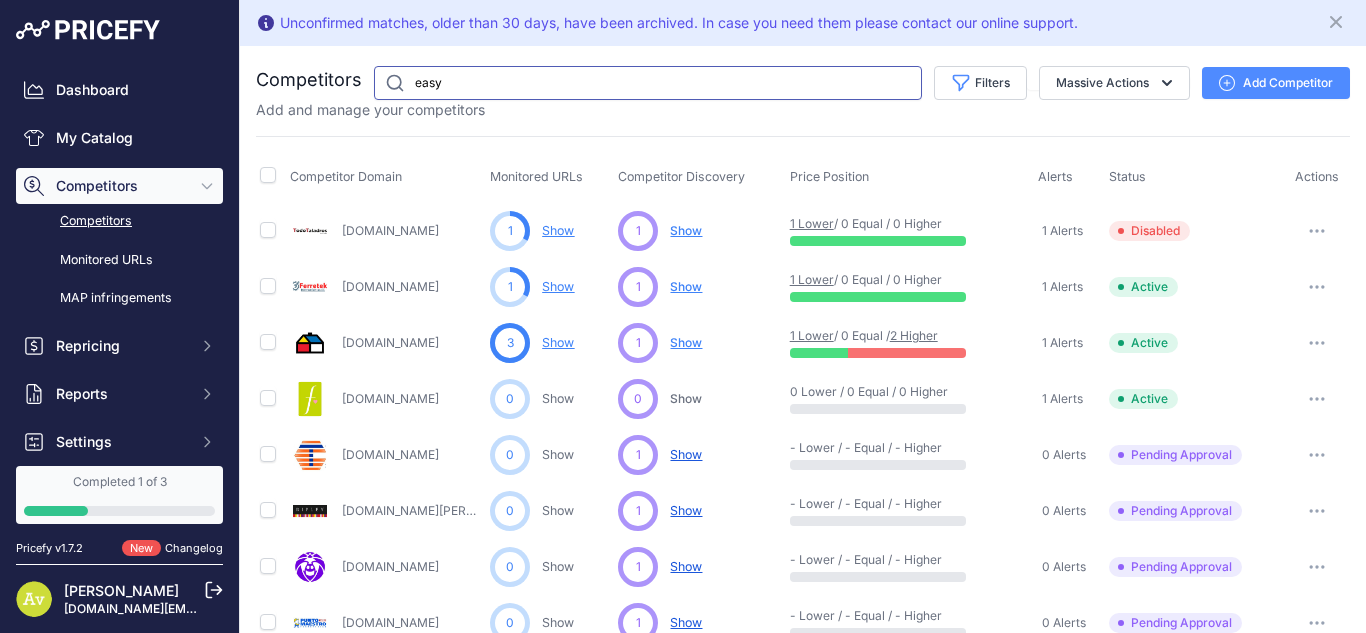 type on "easy" 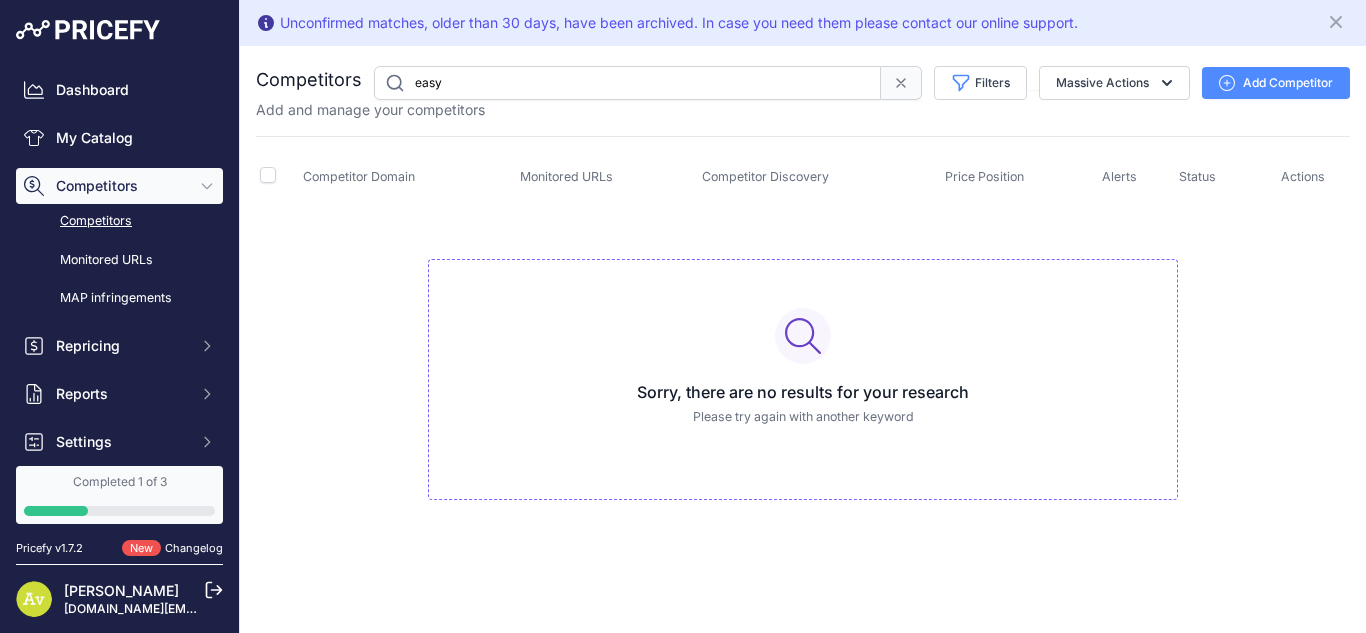 click on "easy" at bounding box center [627, 83] 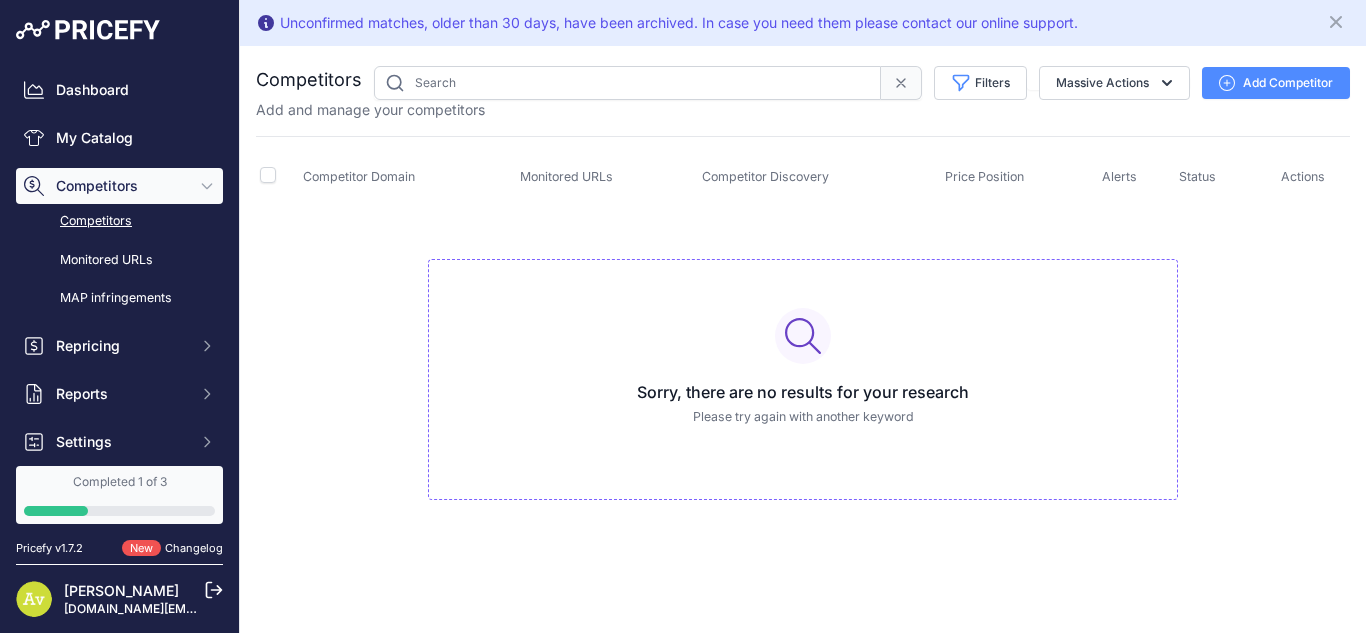 click at bounding box center [627, 83] 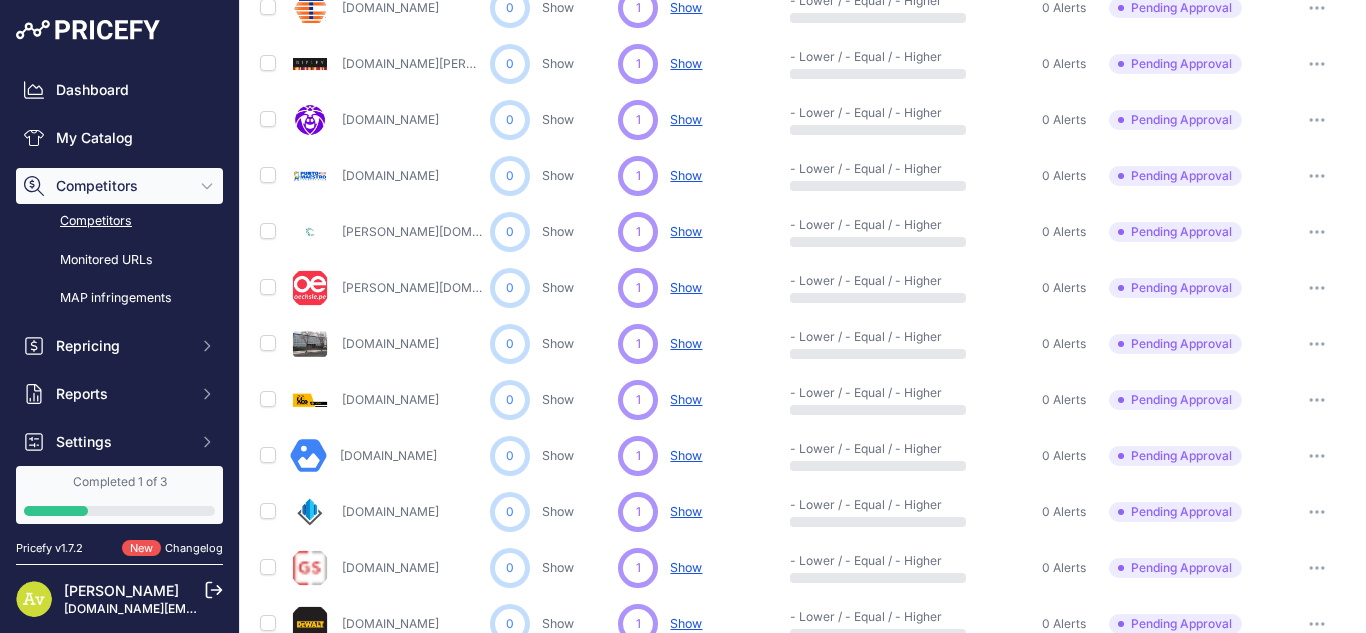 scroll, scrollTop: 453, scrollLeft: 0, axis: vertical 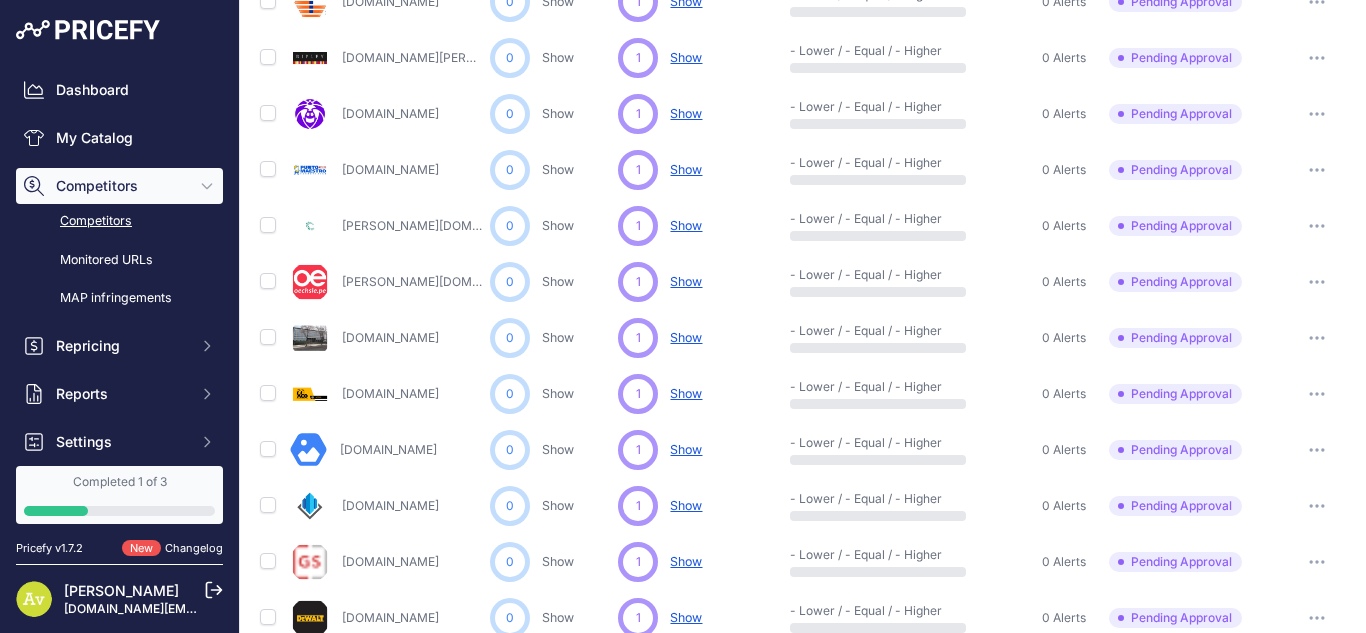 click at bounding box center (271, 226) 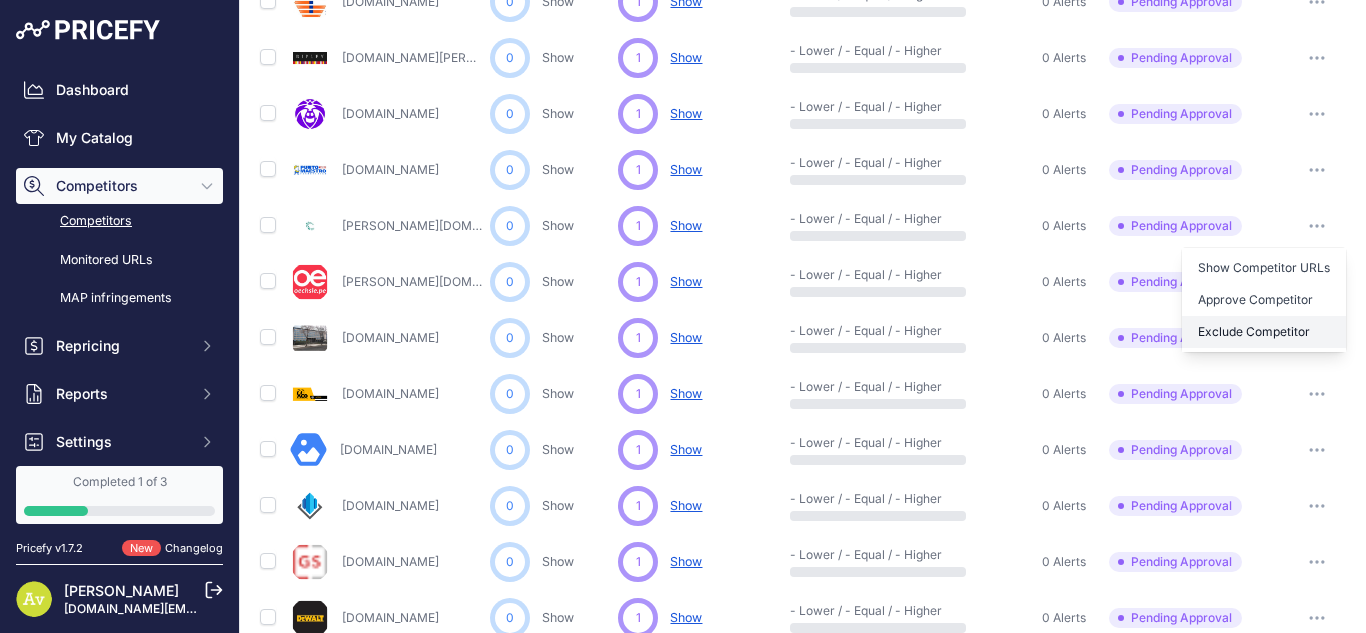 click on "Exclude Competitor" at bounding box center [1264, 332] 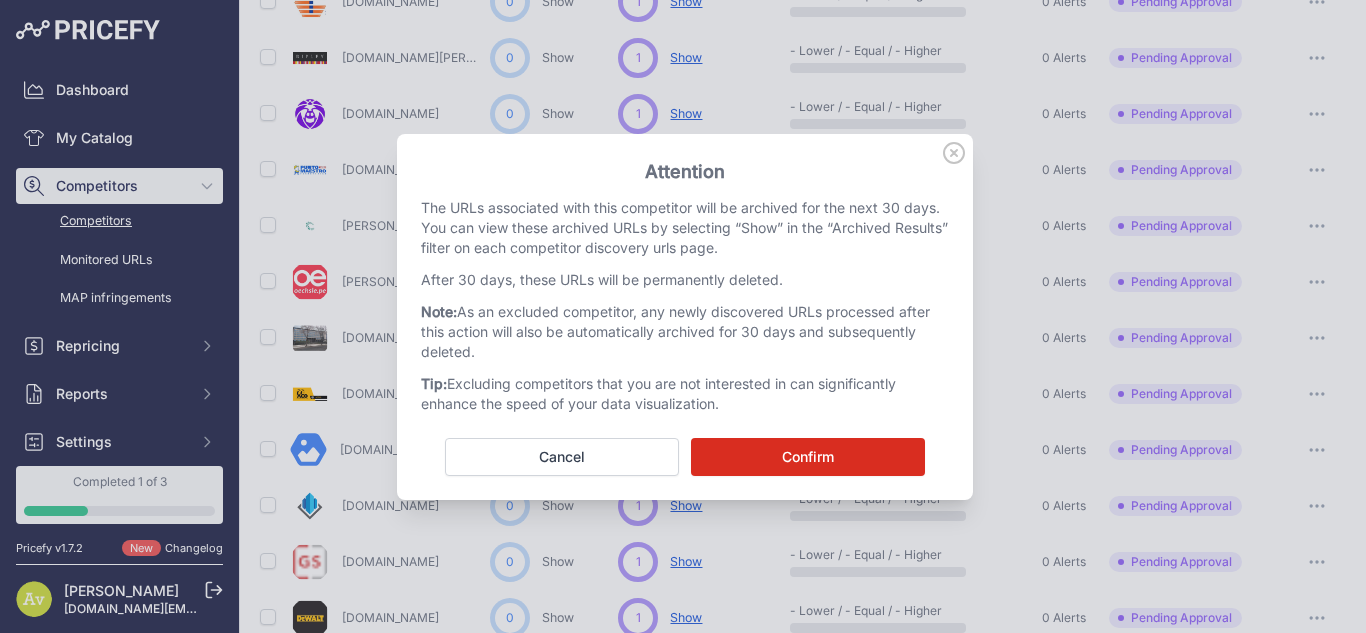 click on "Confirm" at bounding box center [808, 457] 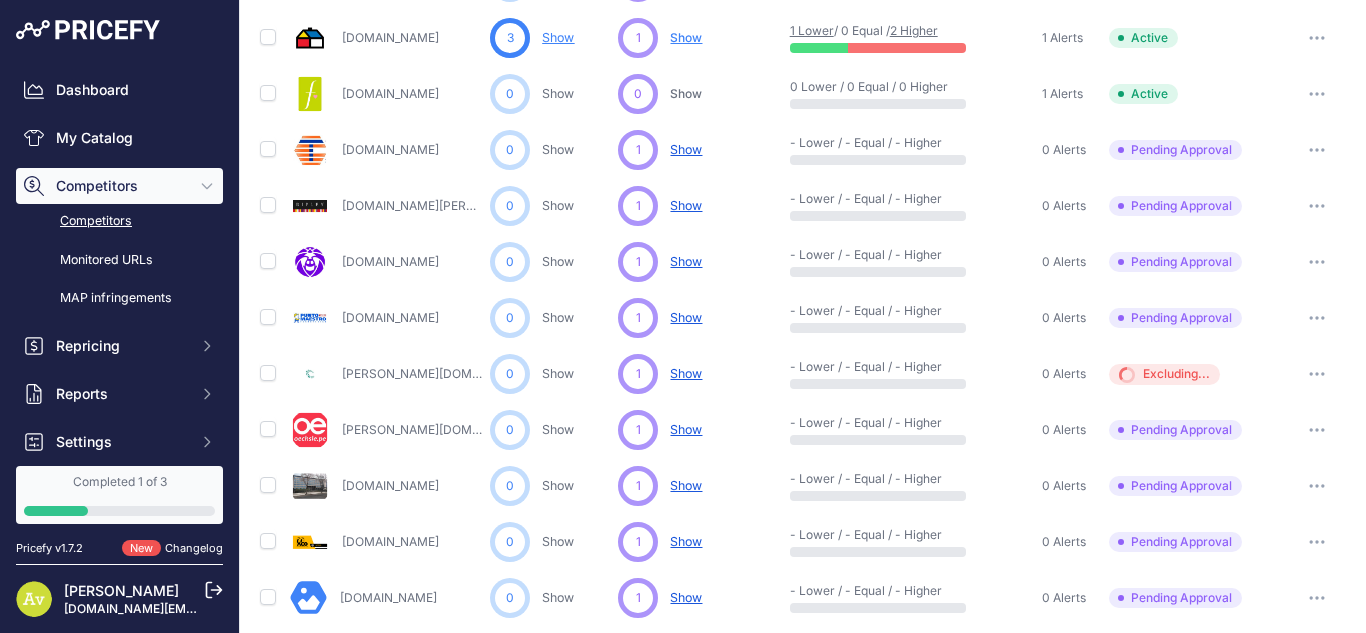 scroll, scrollTop: 304, scrollLeft: 0, axis: vertical 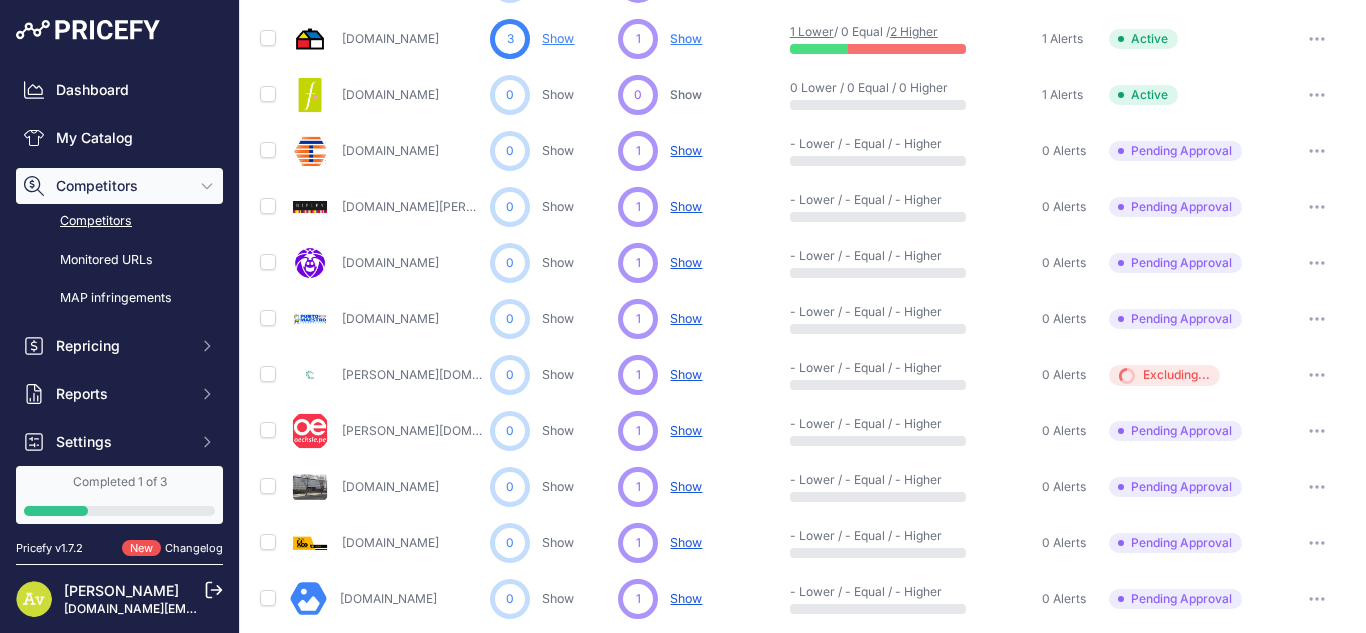 click 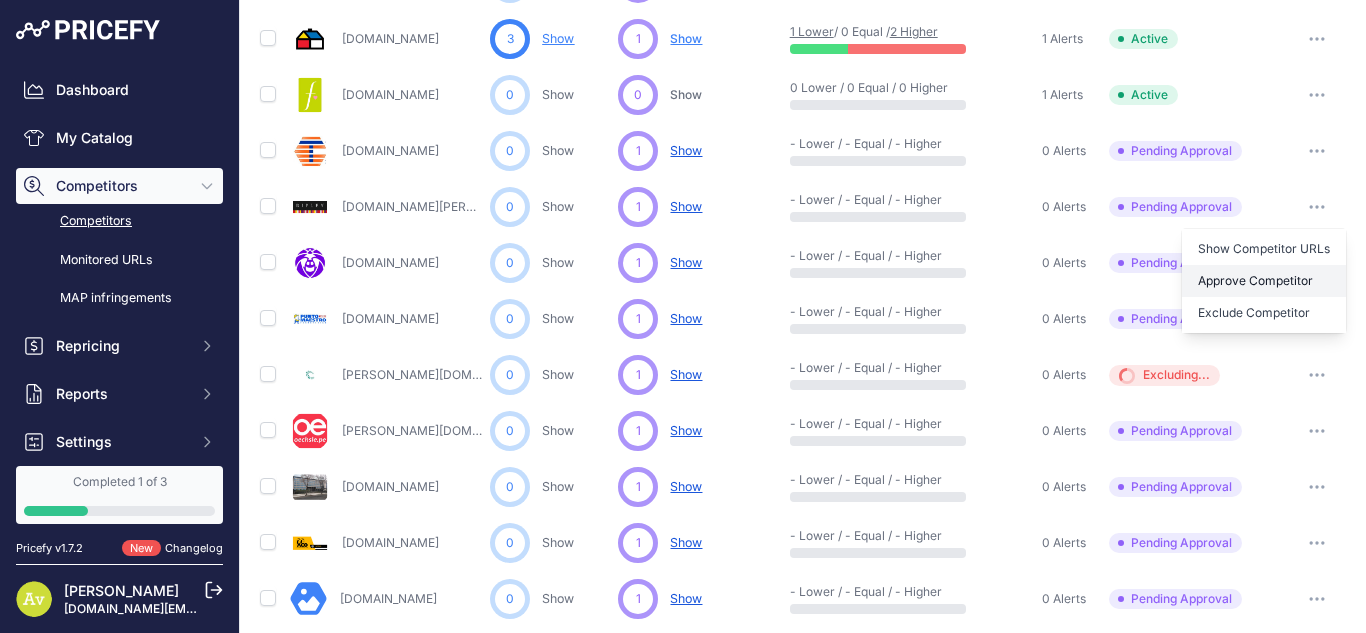 click on "Approve Competitor" at bounding box center [1264, 281] 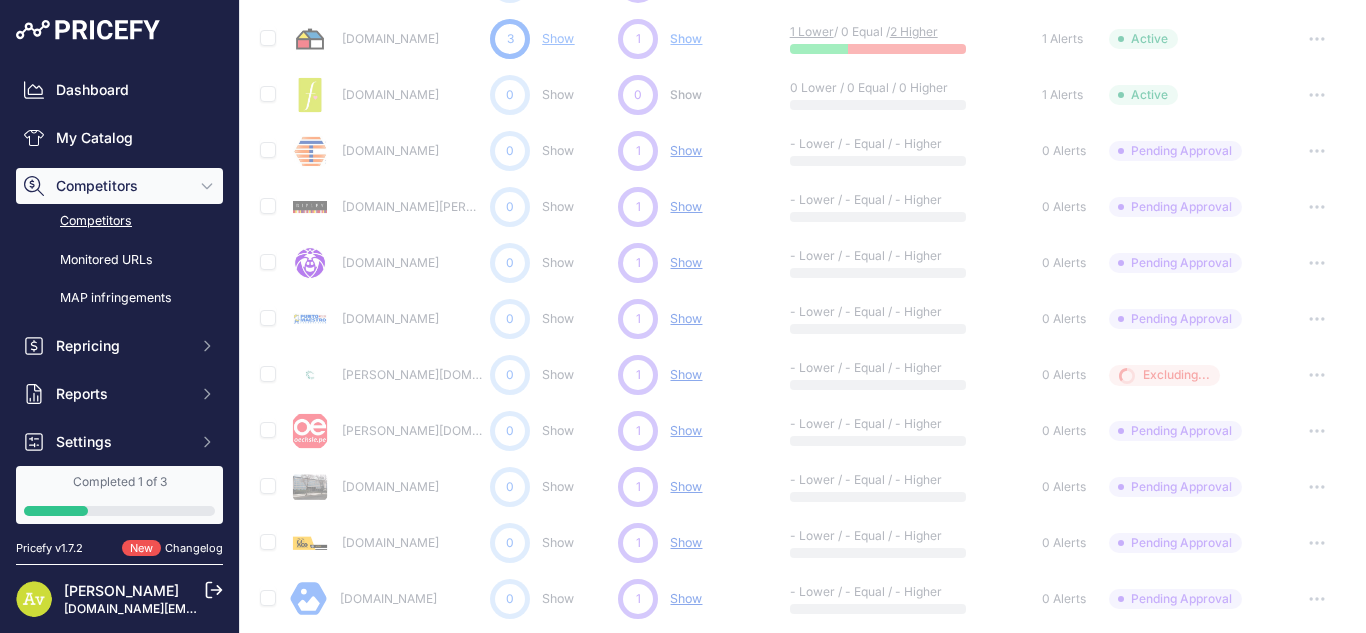 type 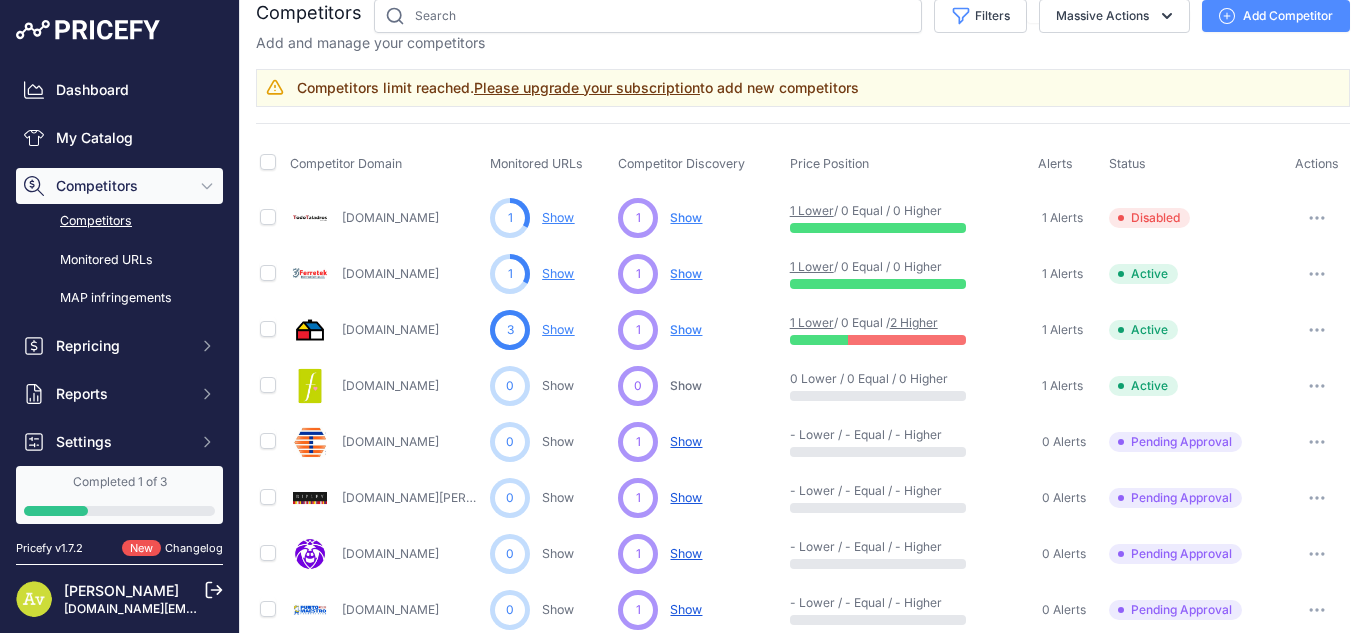 scroll, scrollTop: 0, scrollLeft: 0, axis: both 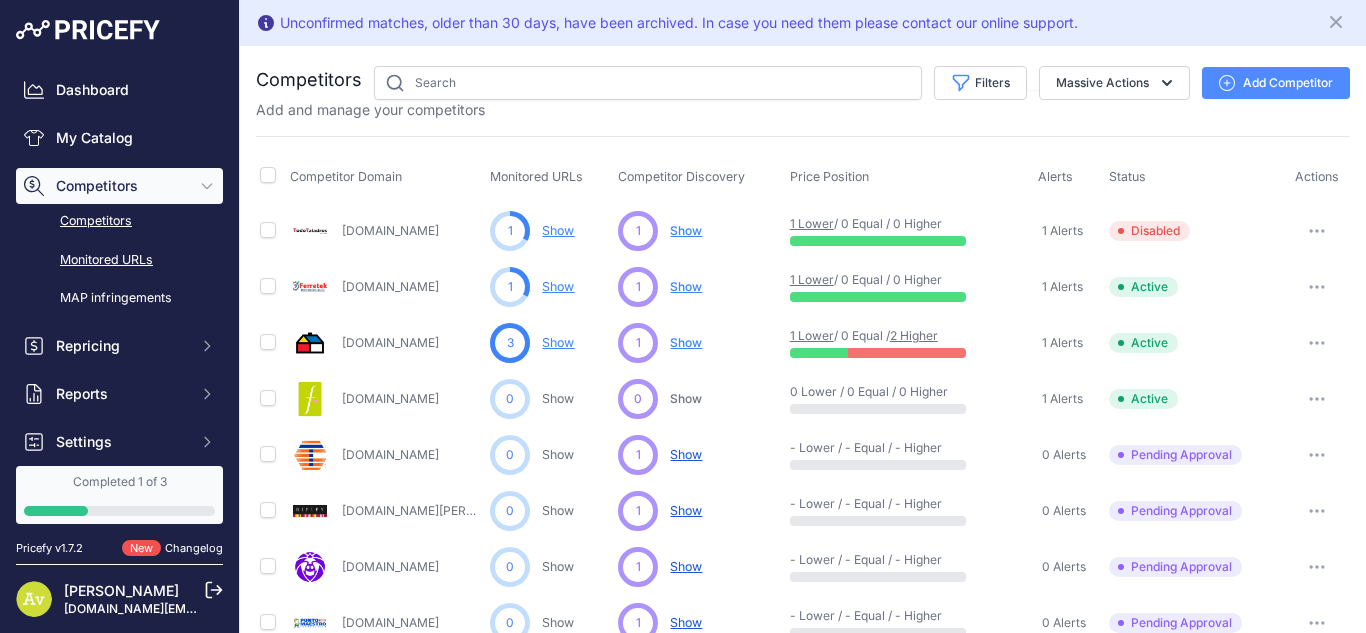 click on "Monitored URLs" at bounding box center (119, 260) 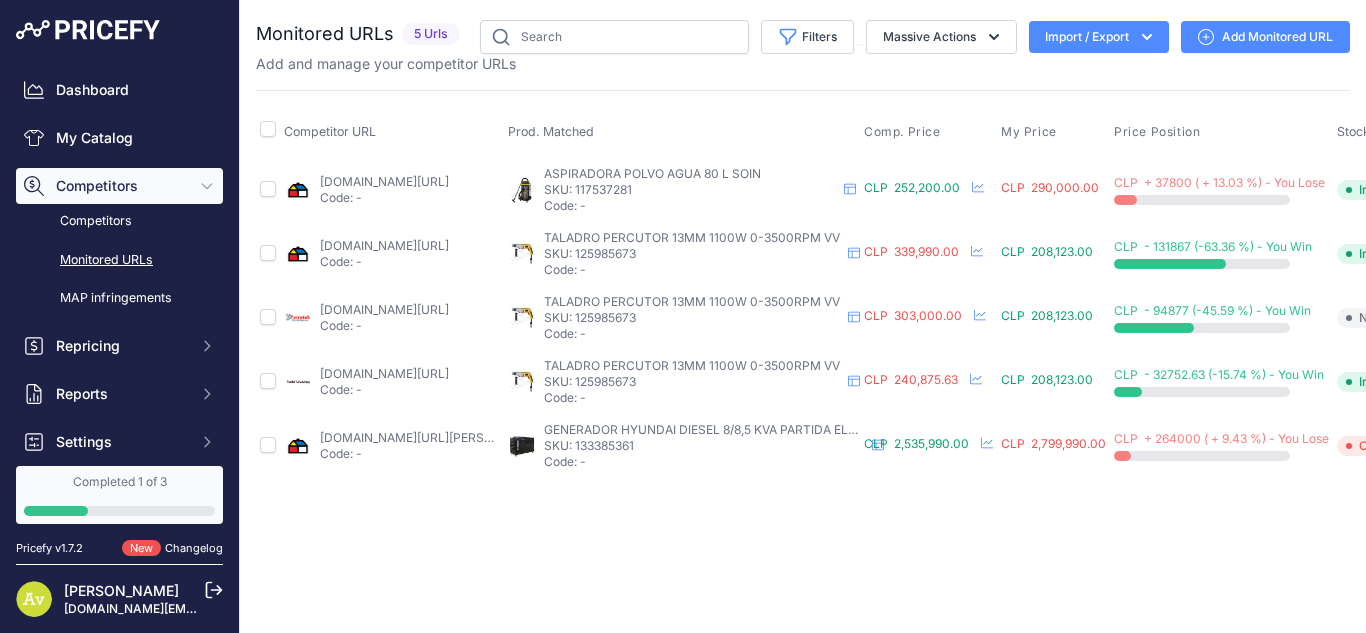 scroll, scrollTop: 0, scrollLeft: 0, axis: both 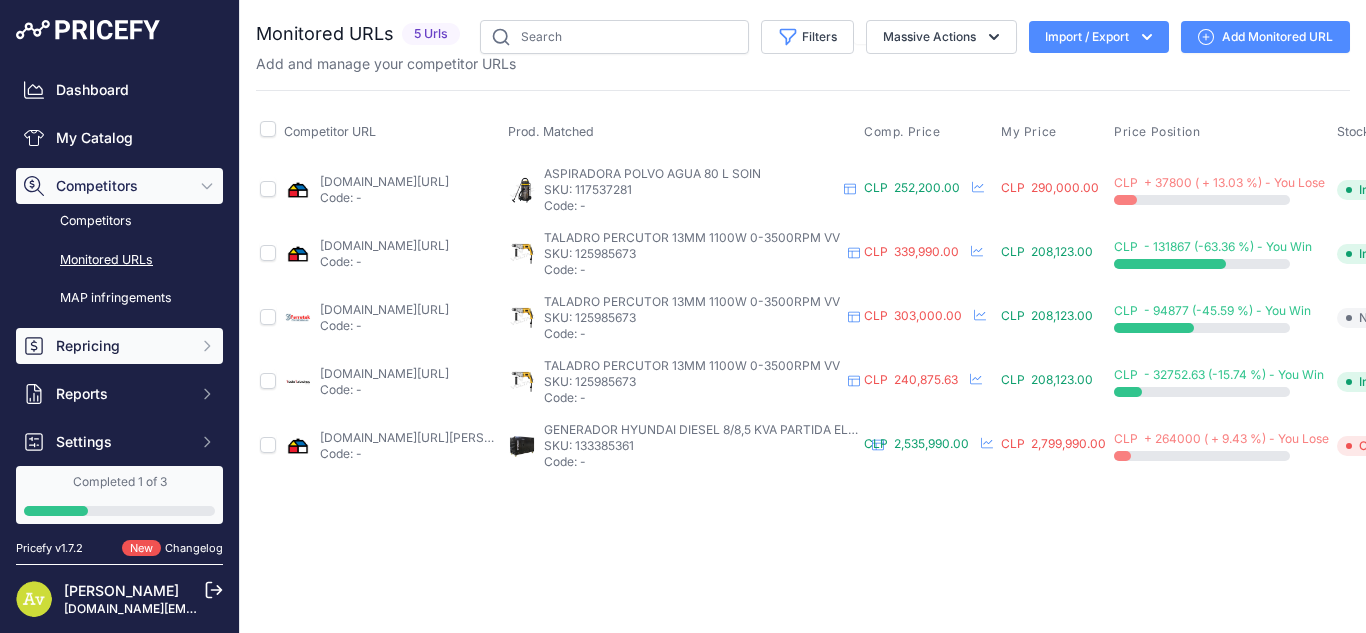 click on "Repricing" at bounding box center (121, 346) 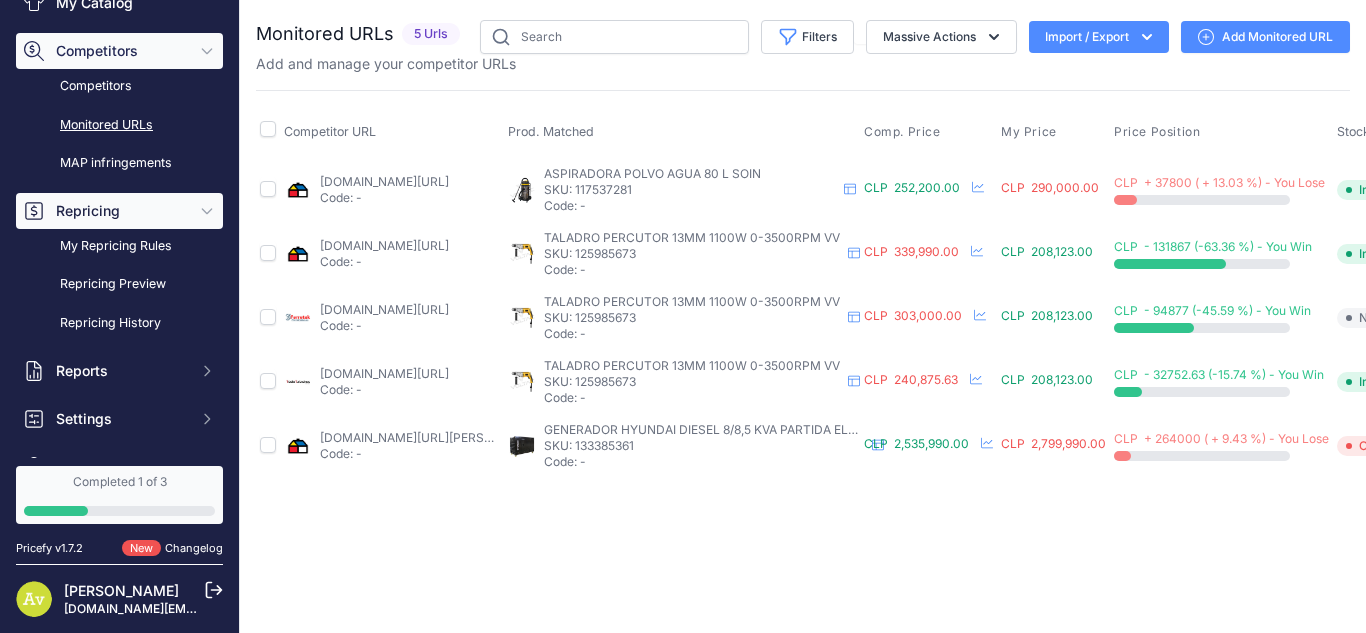 scroll, scrollTop: 146, scrollLeft: 0, axis: vertical 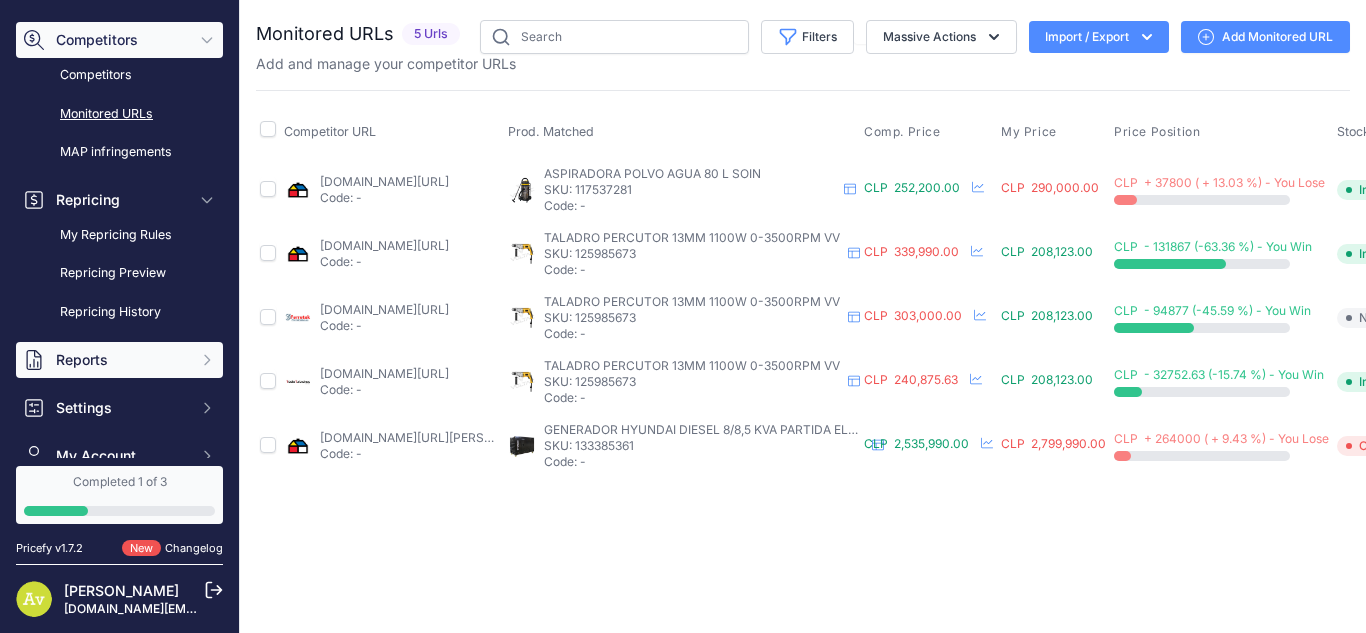 click on "Reports" at bounding box center [121, 360] 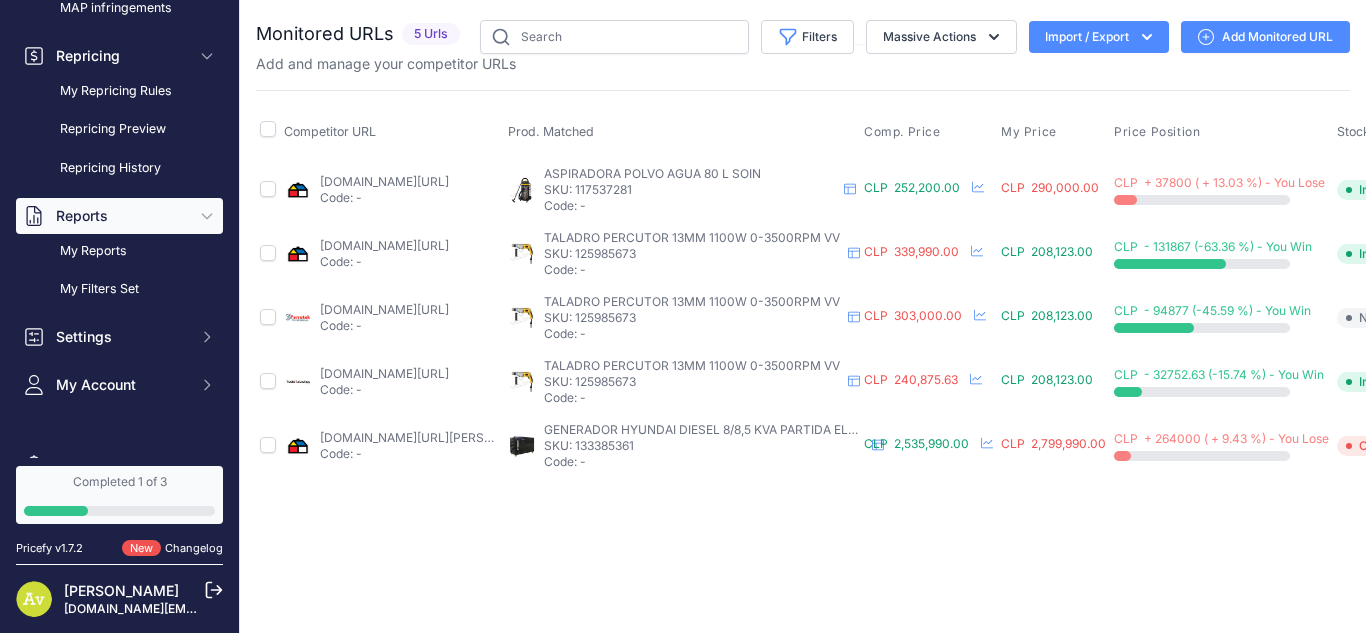 scroll, scrollTop: 291, scrollLeft: 0, axis: vertical 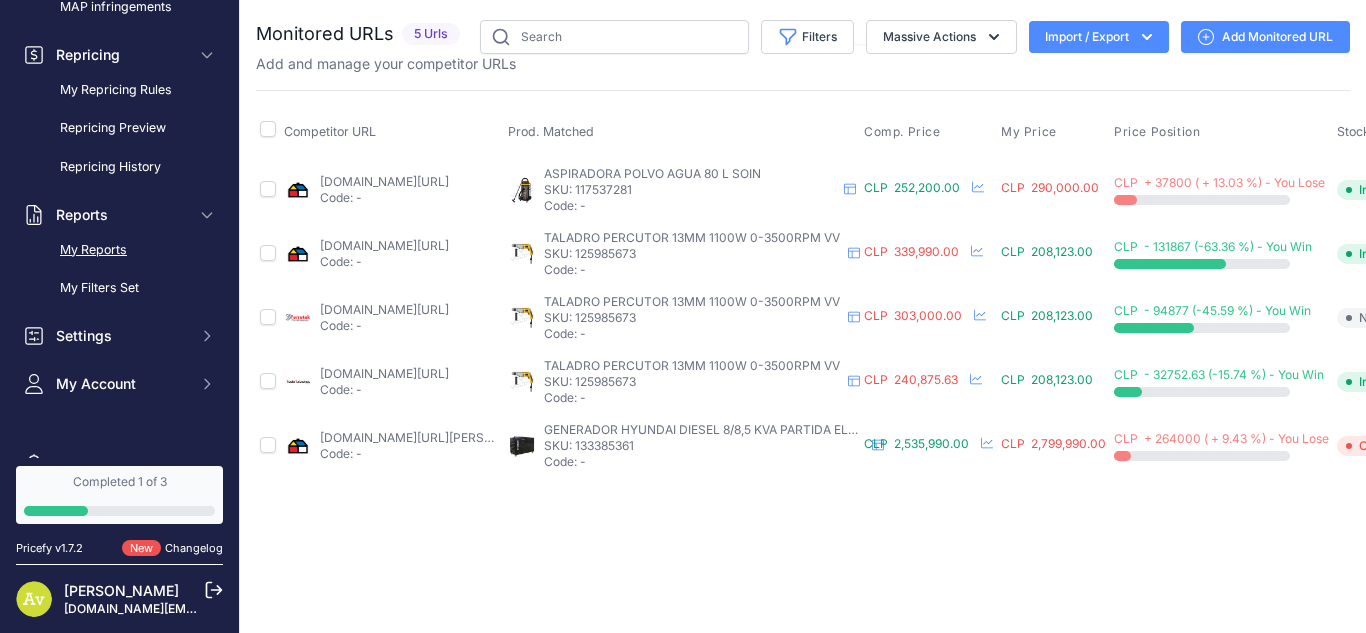 click on "My Reports" at bounding box center [119, 250] 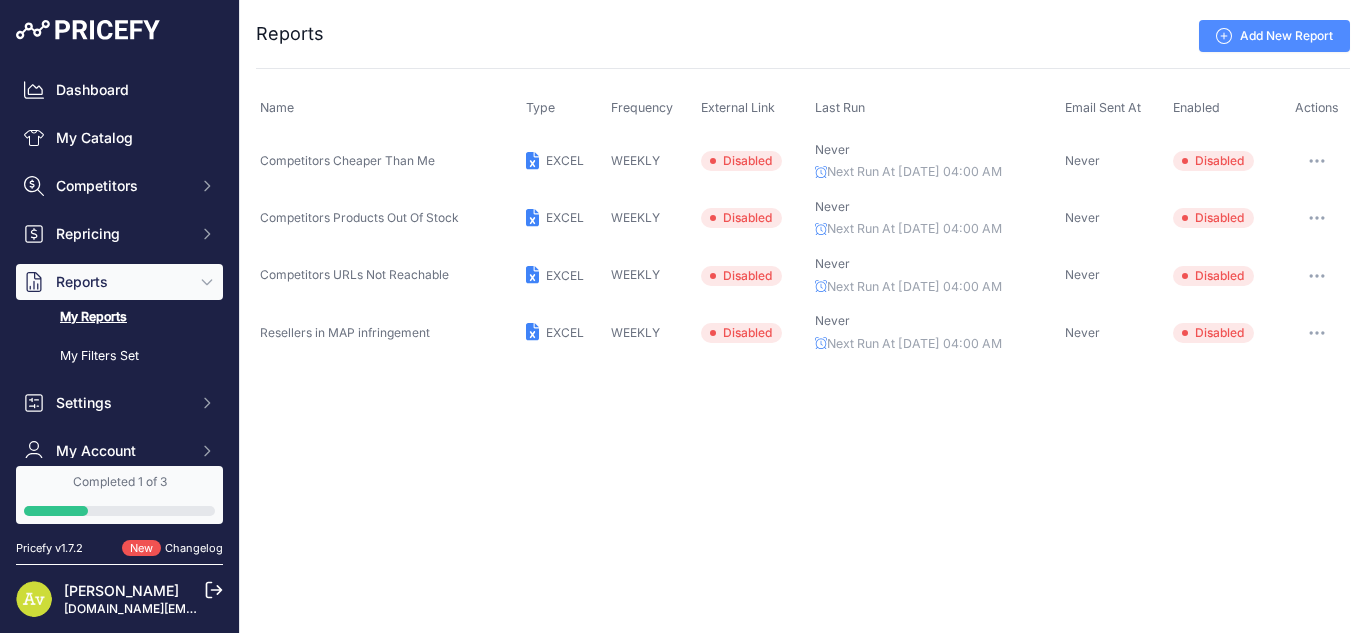 scroll, scrollTop: 0, scrollLeft: 0, axis: both 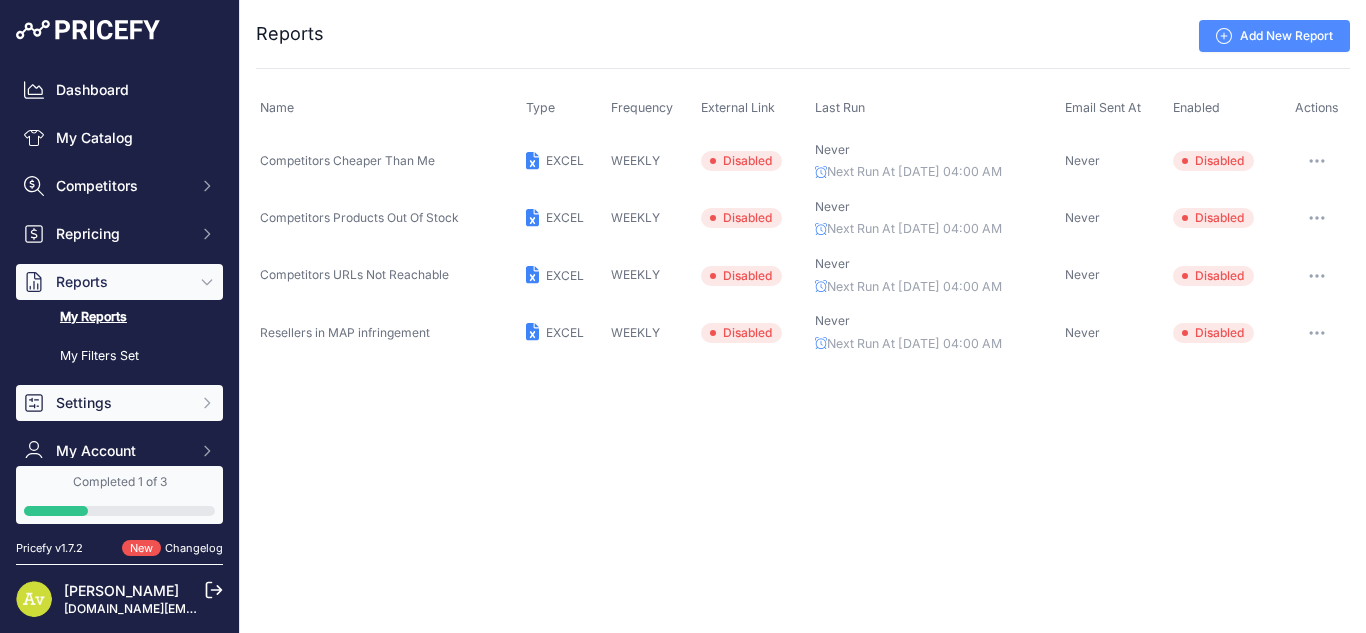 click on "Settings" at bounding box center [121, 403] 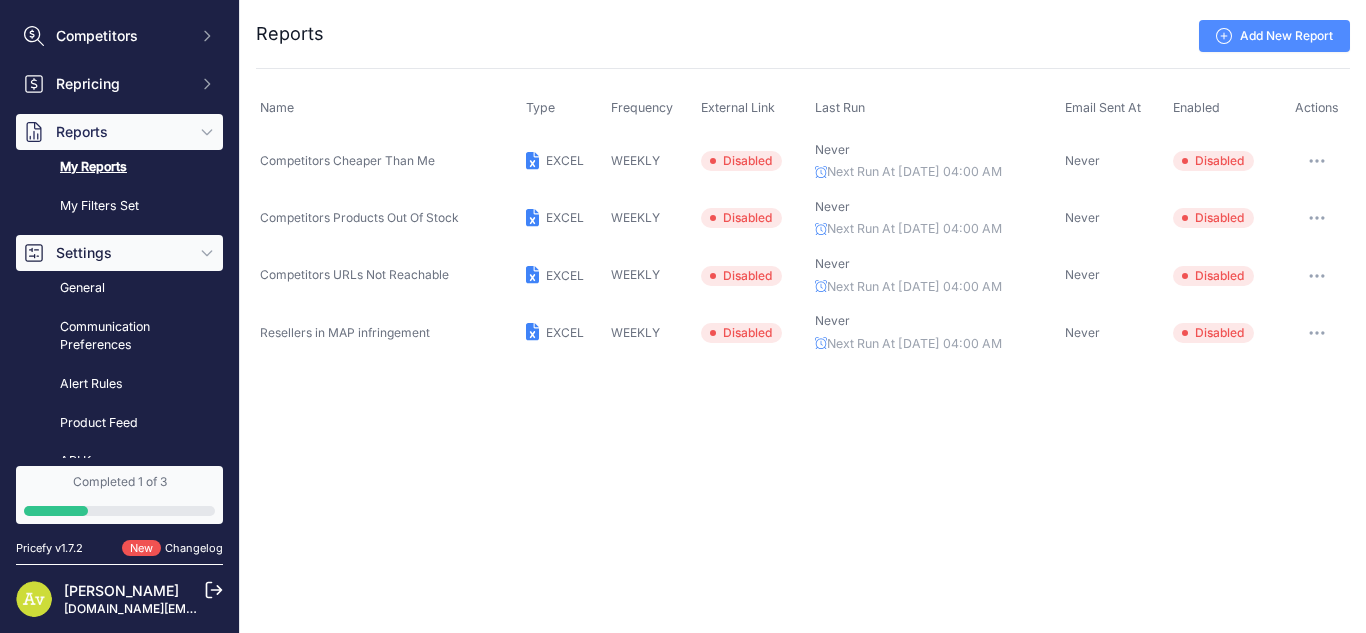 scroll, scrollTop: 158, scrollLeft: 0, axis: vertical 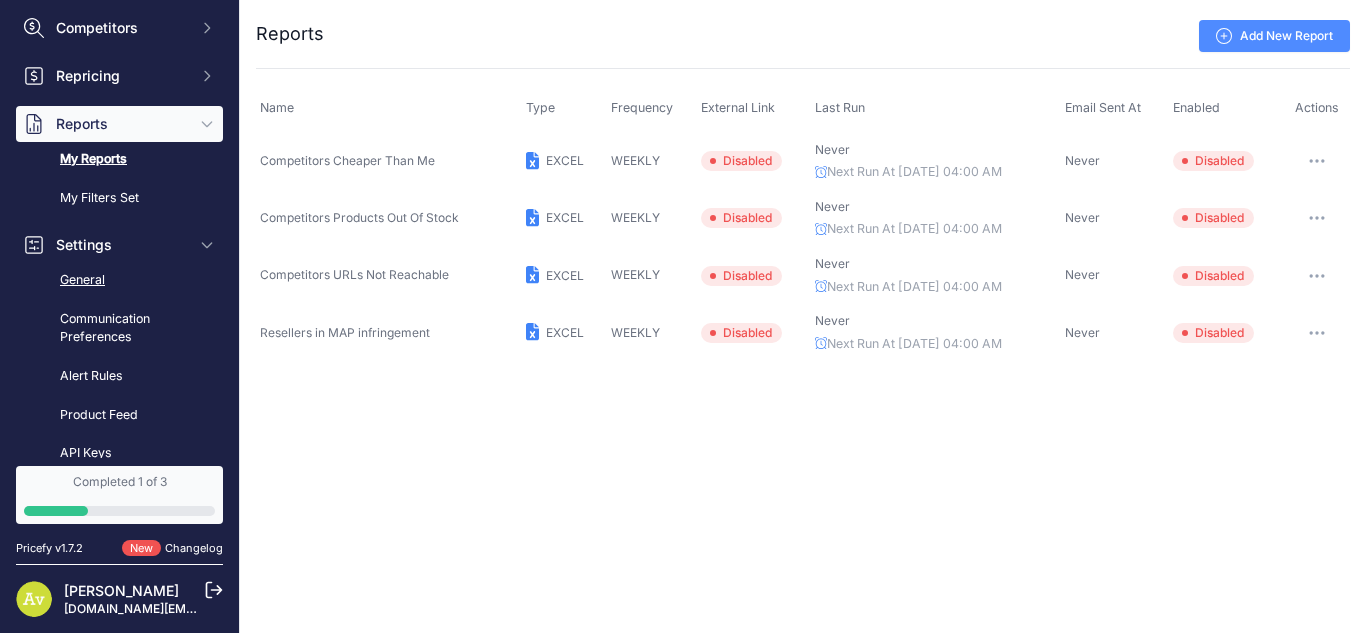 click on "General" at bounding box center (119, 280) 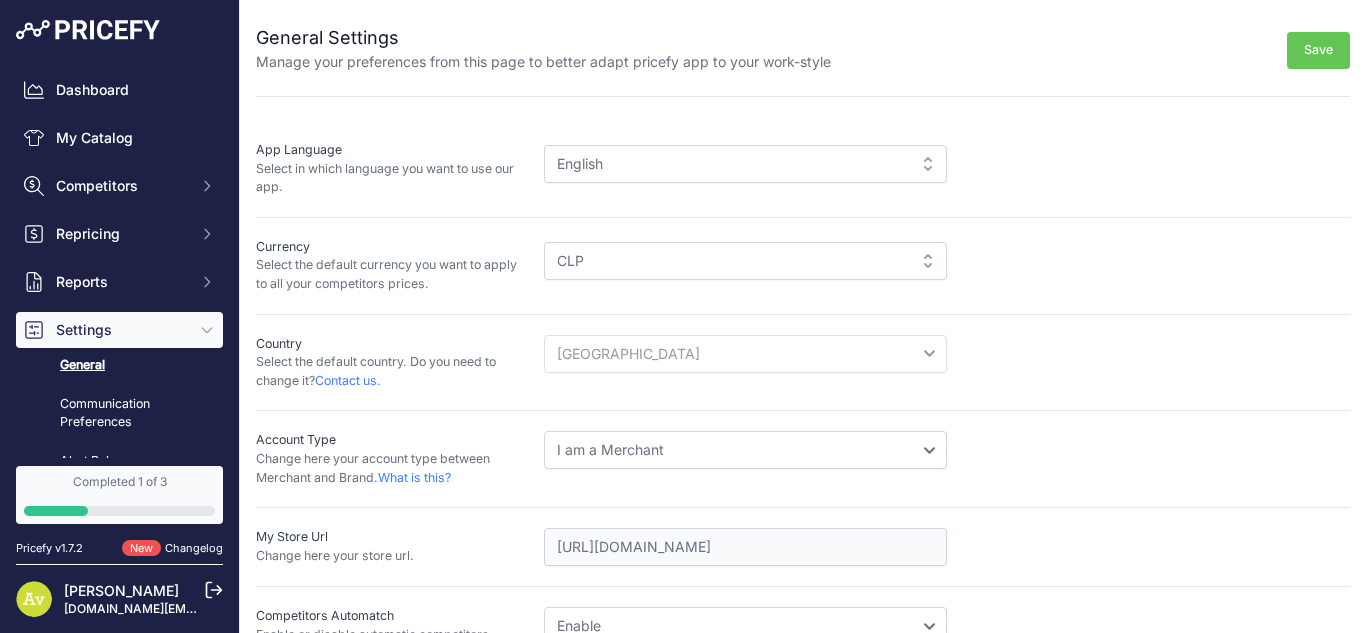 scroll, scrollTop: 0, scrollLeft: 0, axis: both 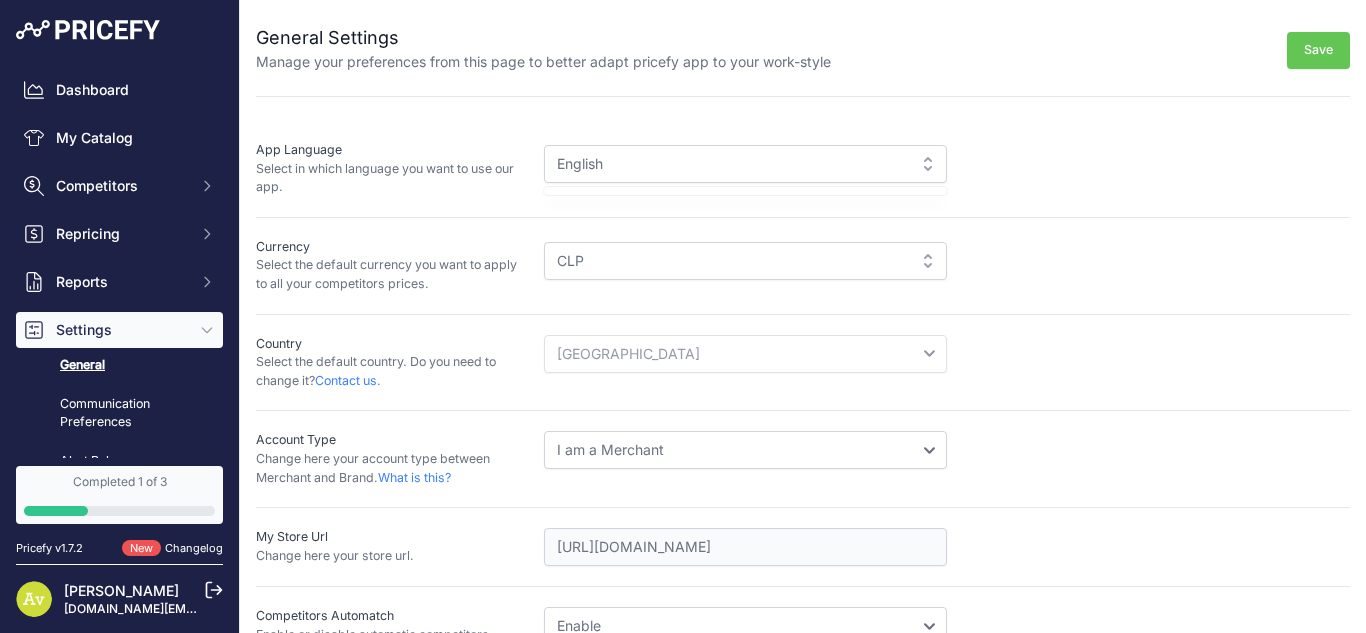 click on "English" at bounding box center [745, 164] 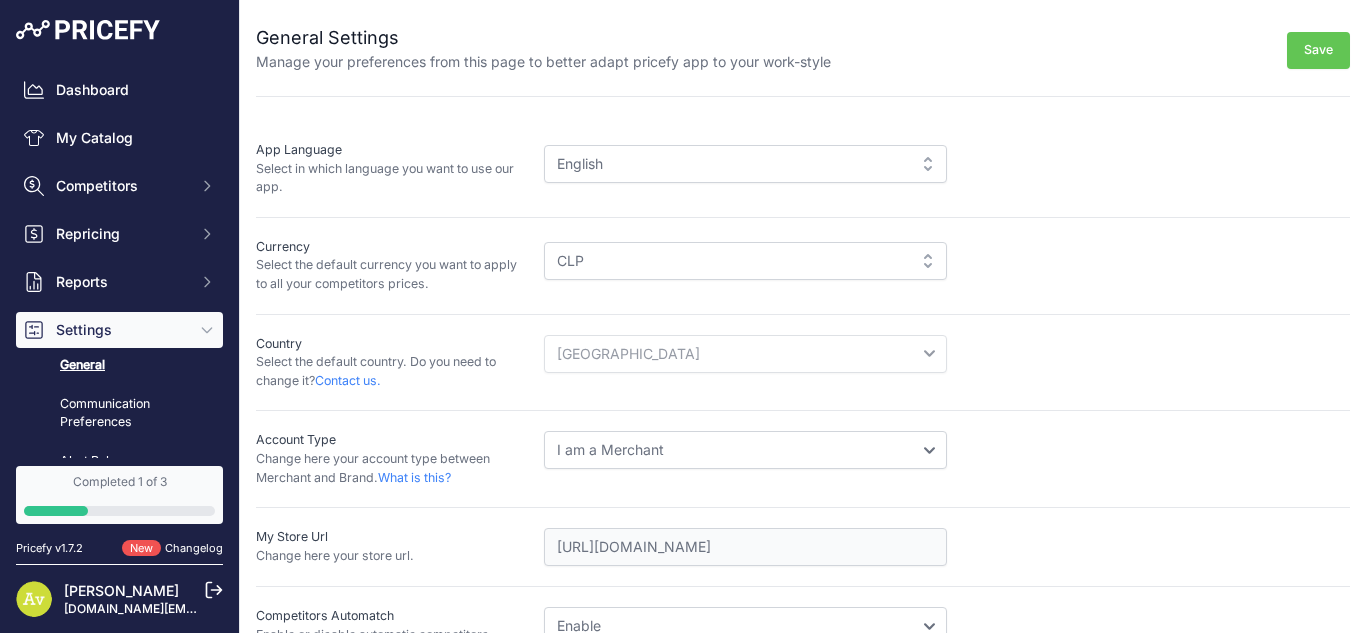 click on "English" at bounding box center (745, 164) 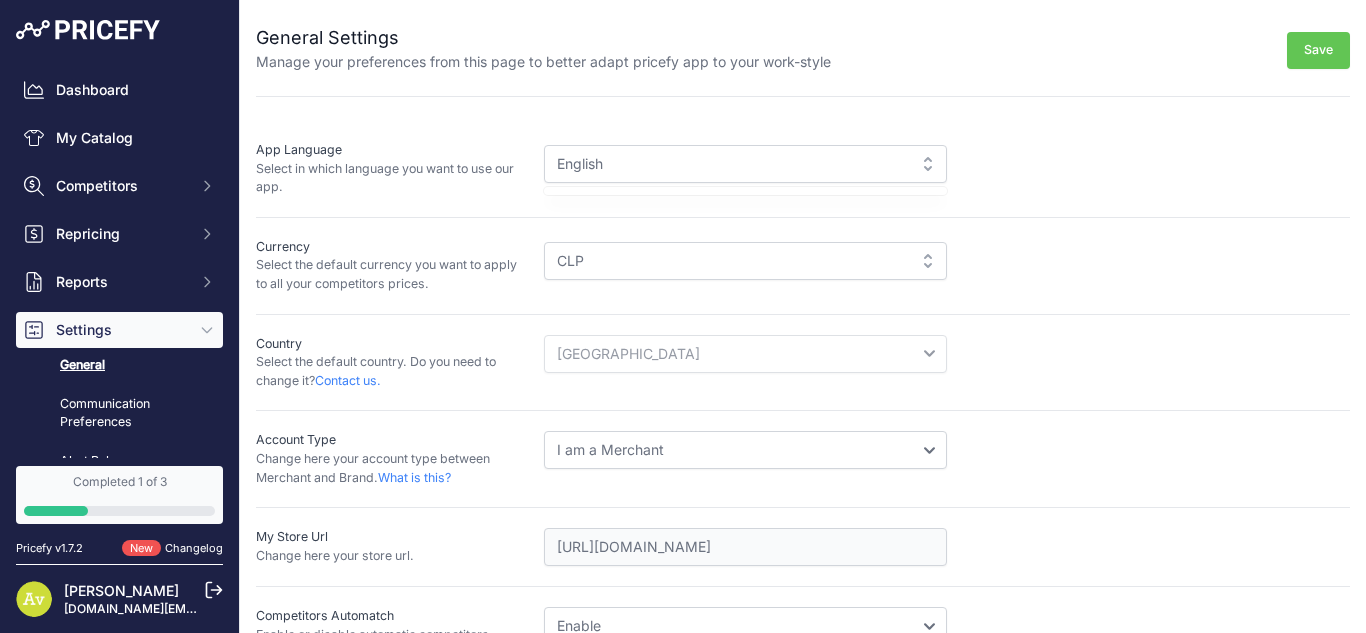 click on "English" at bounding box center [745, 164] 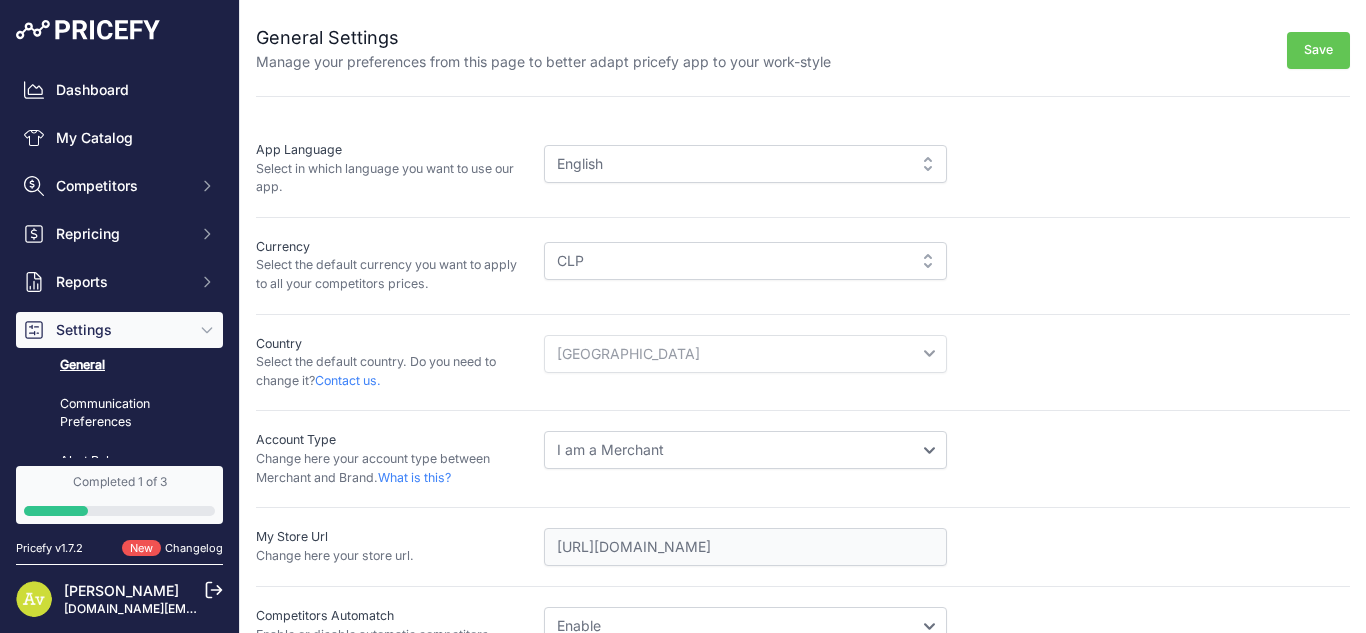 click on "English" at bounding box center [745, 164] 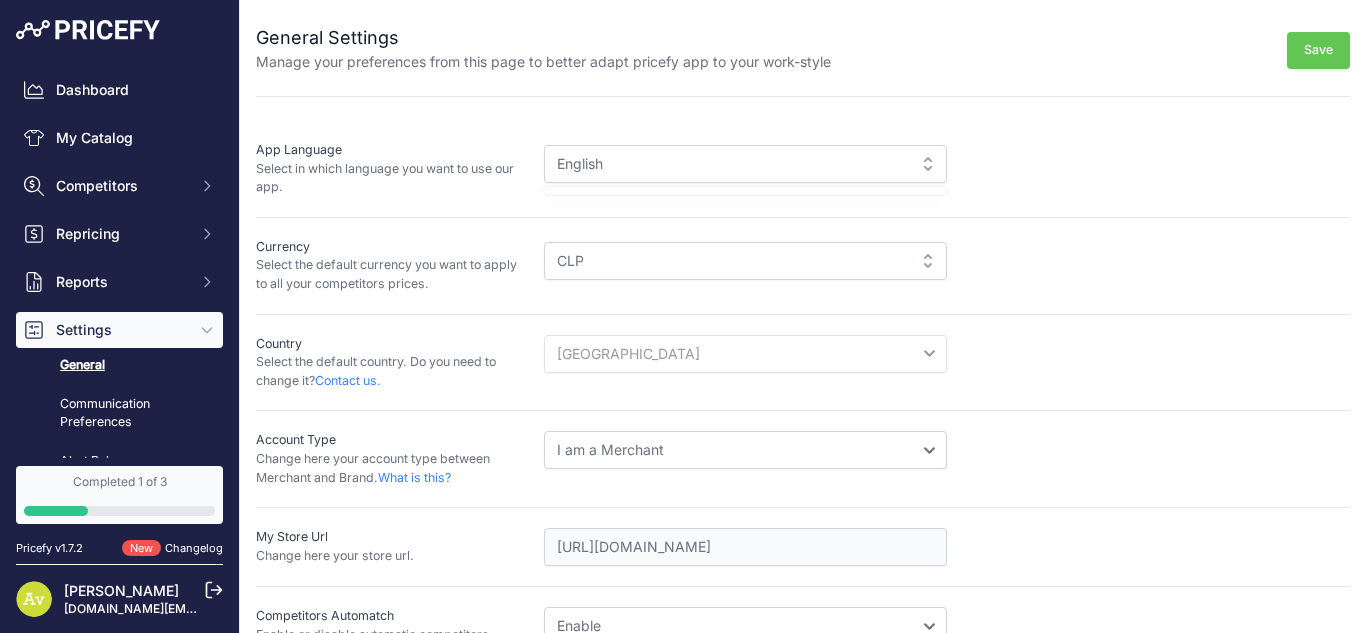 click on "English" at bounding box center [745, 164] 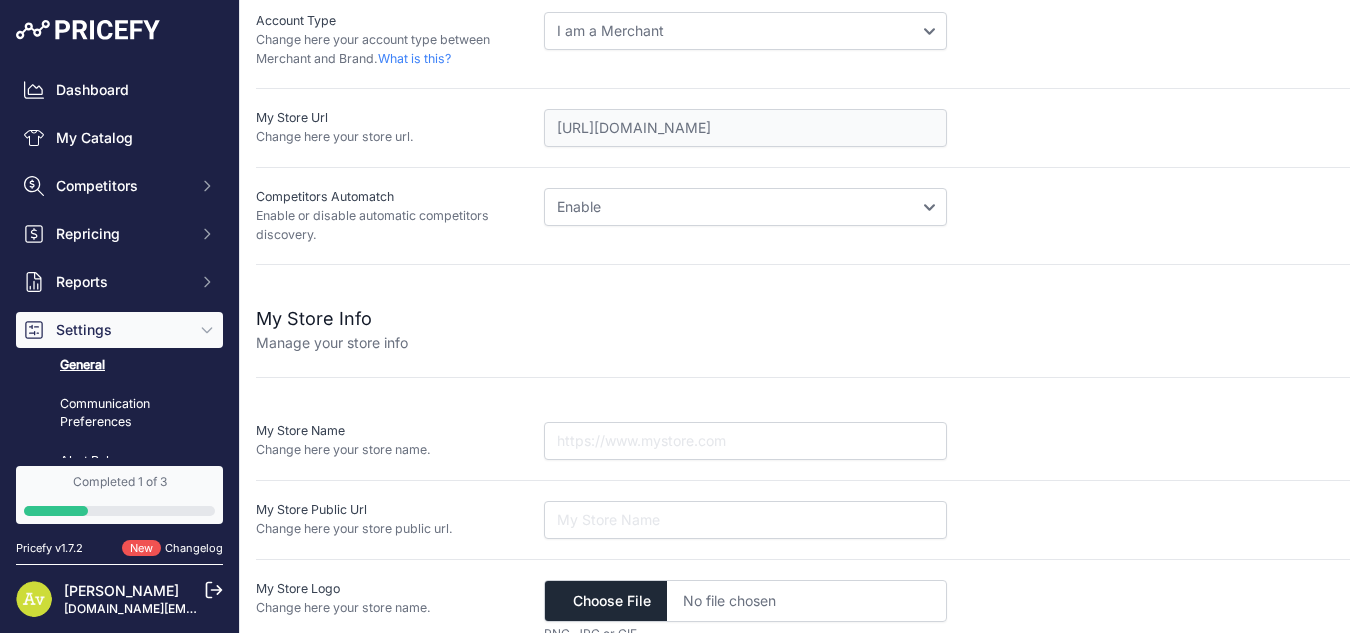 scroll, scrollTop: 449, scrollLeft: 0, axis: vertical 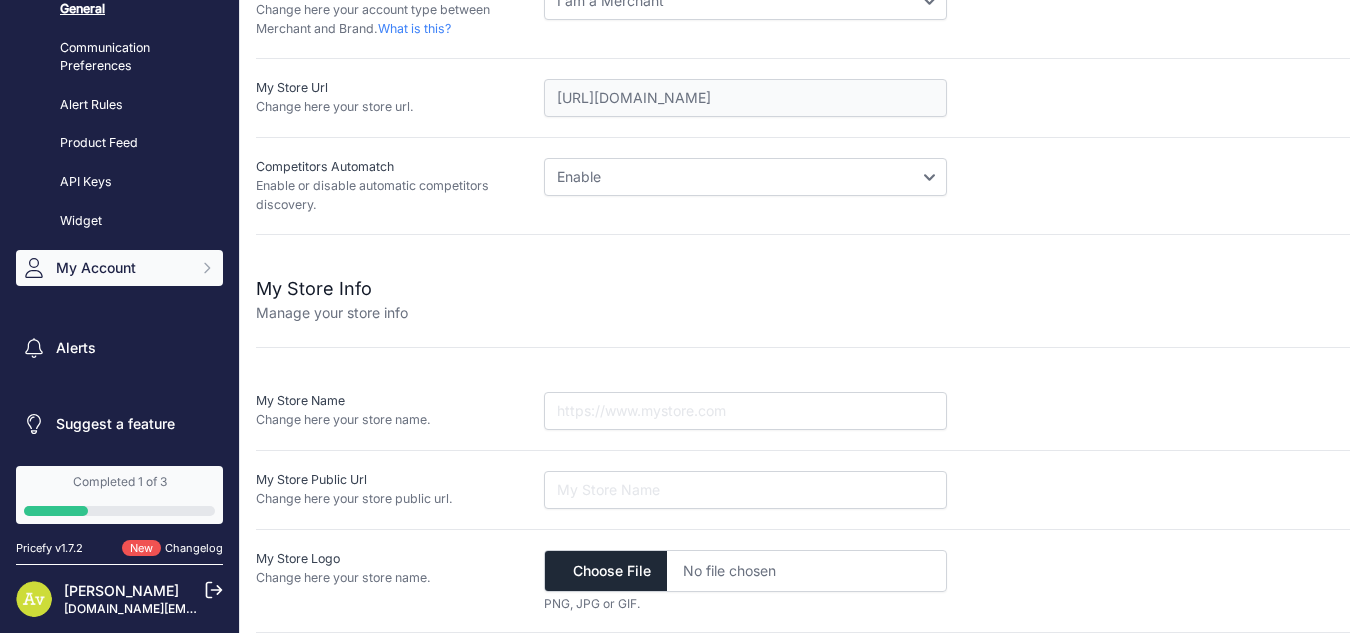 click on "My Account" at bounding box center (121, 268) 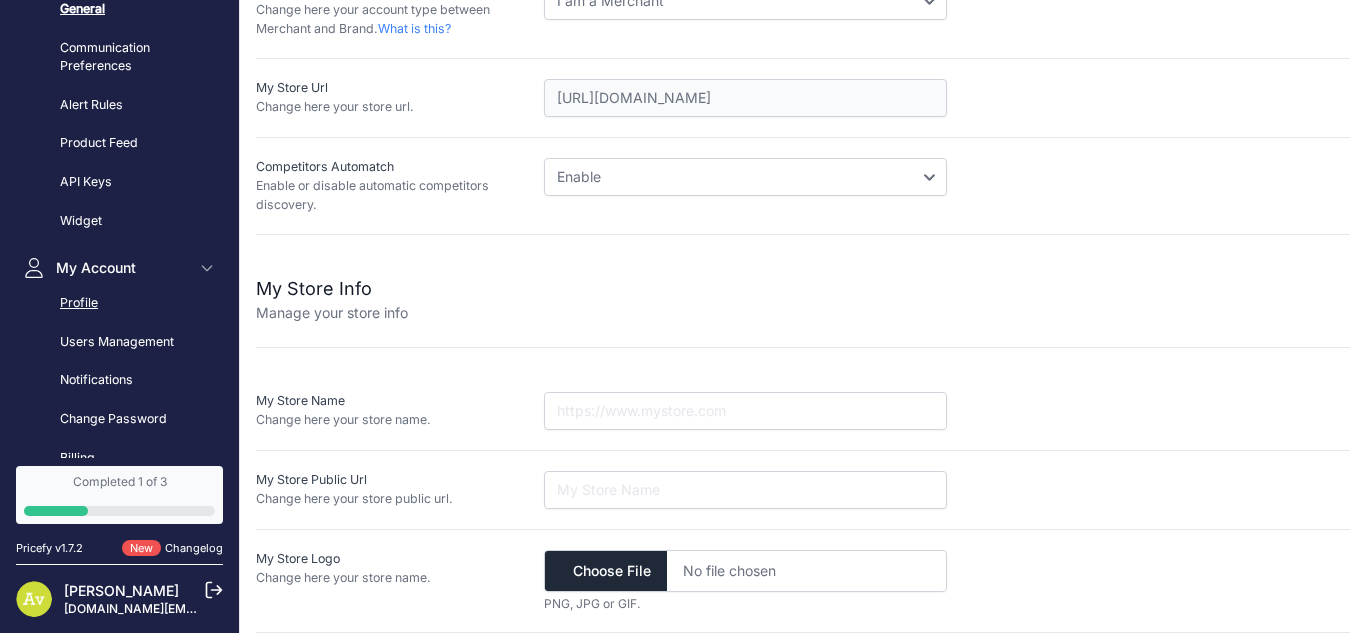 click on "Profile" at bounding box center (119, 303) 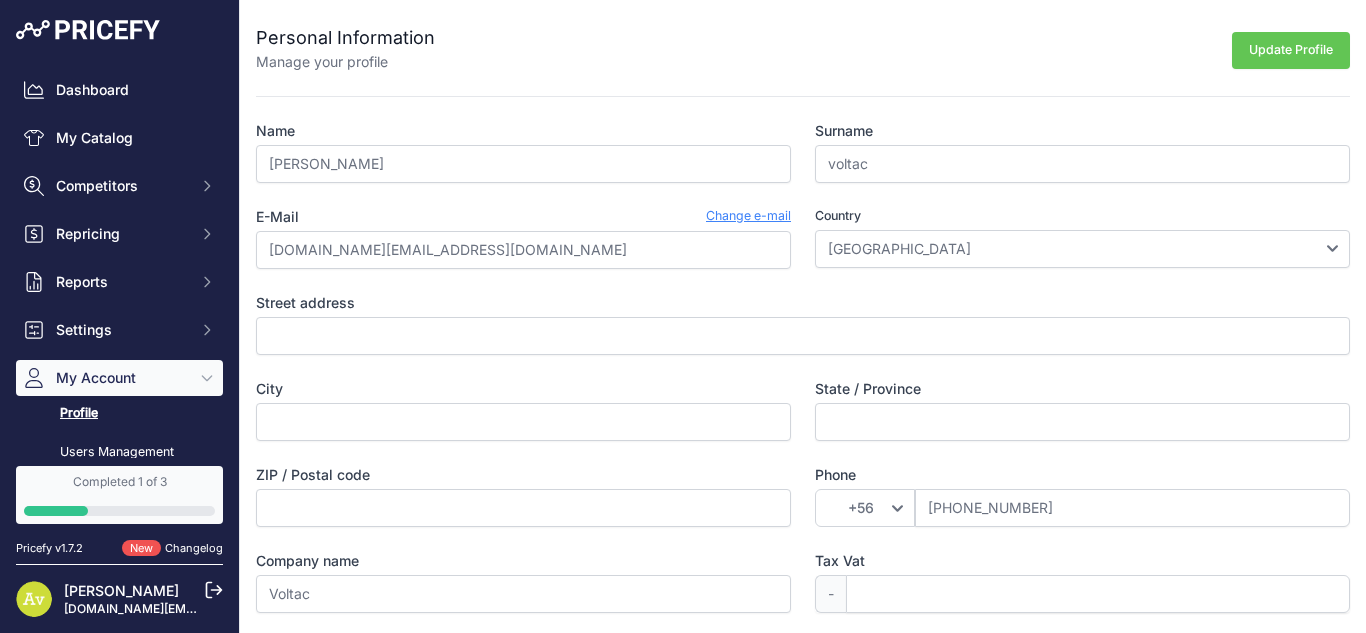 scroll, scrollTop: 0, scrollLeft: 0, axis: both 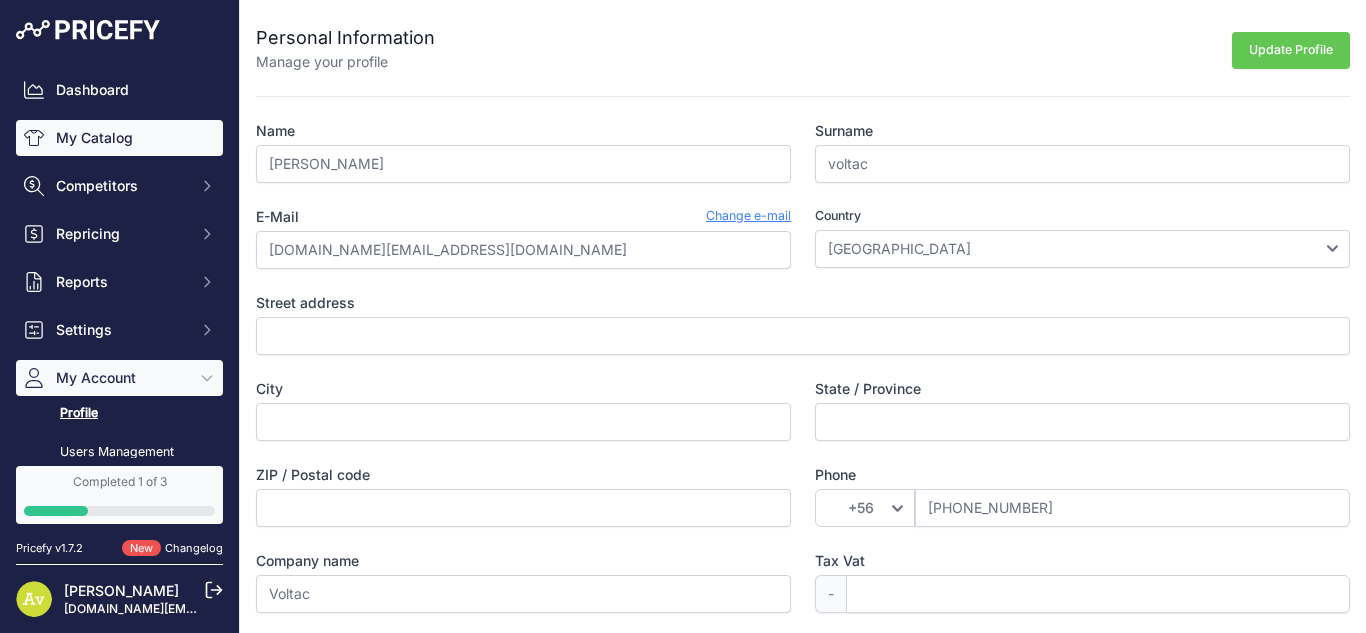 click on "My Catalog" at bounding box center [119, 138] 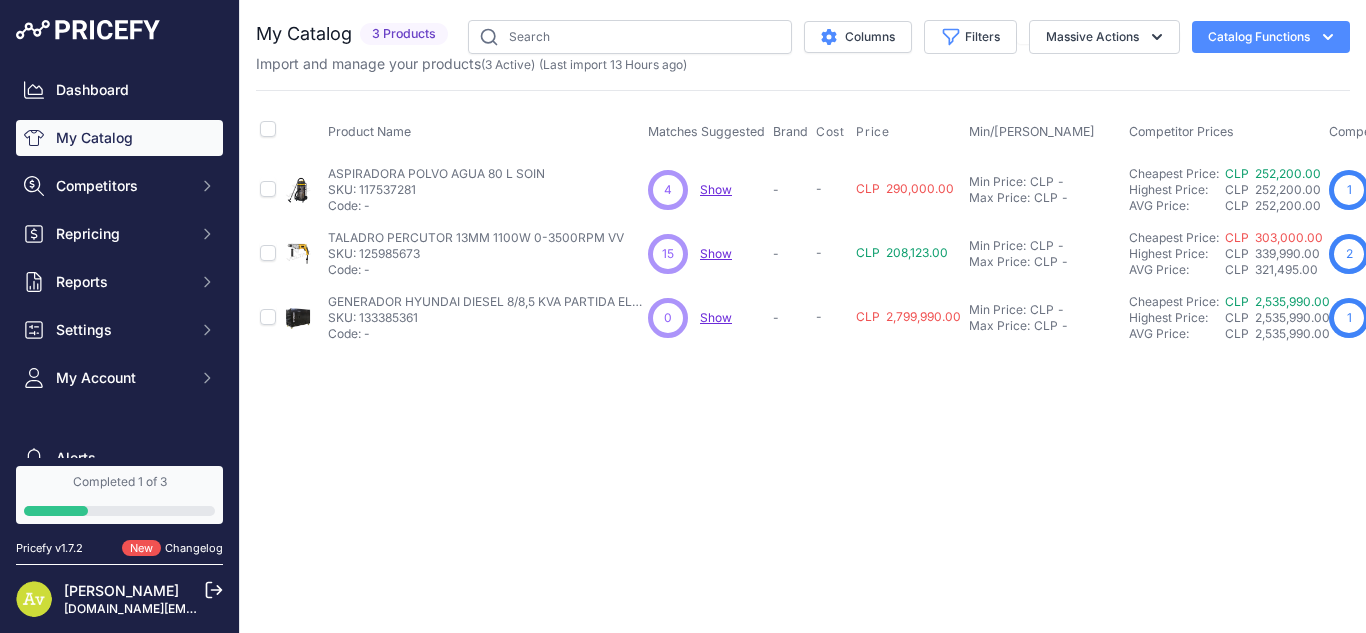 scroll, scrollTop: 0, scrollLeft: 0, axis: both 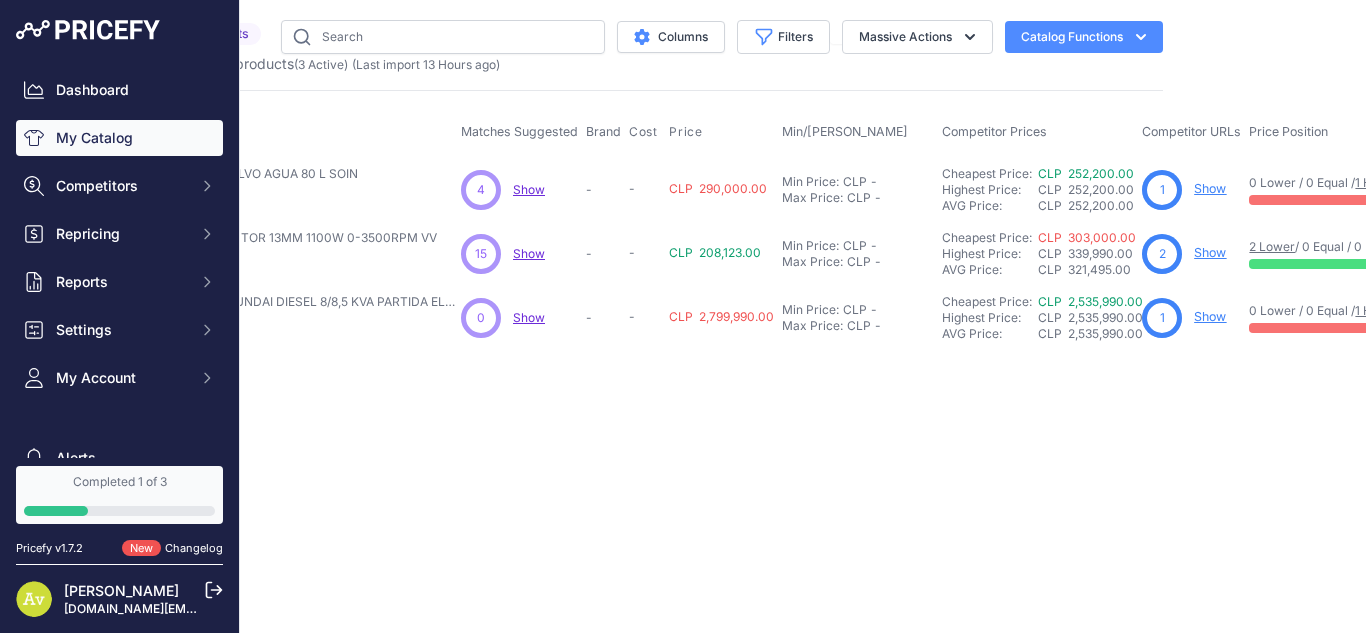 click on "Show" at bounding box center (529, 189) 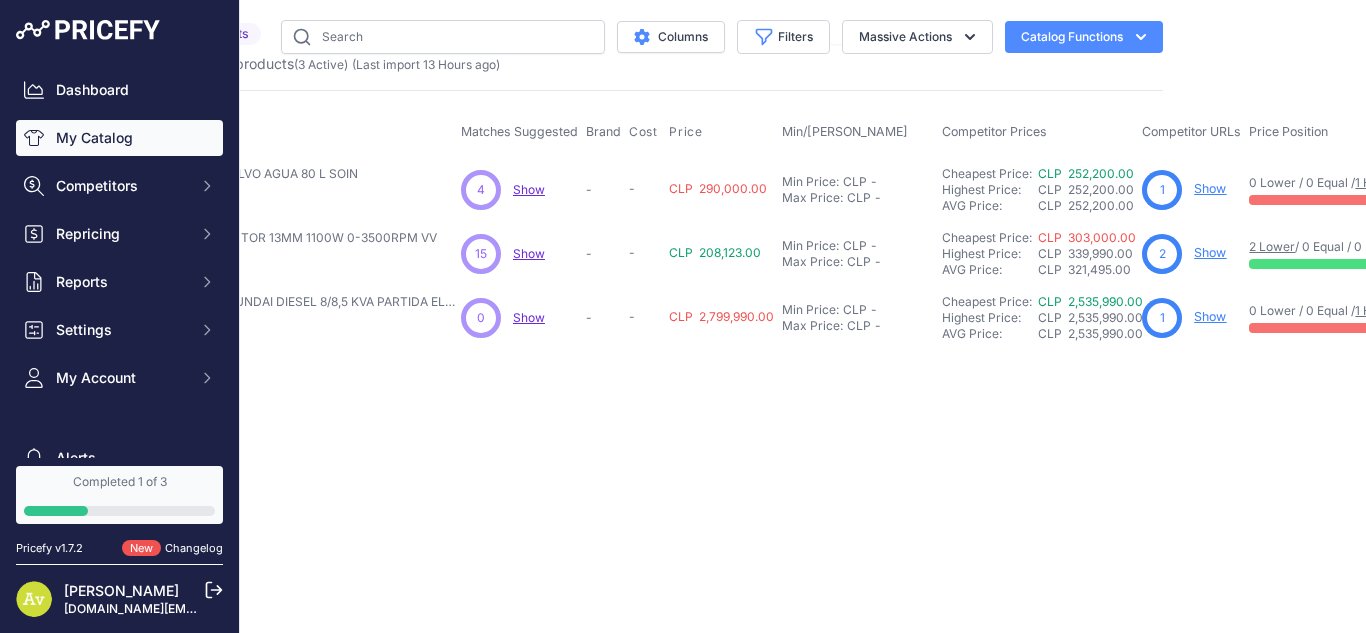 click on "My Catalog" at bounding box center [119, 138] 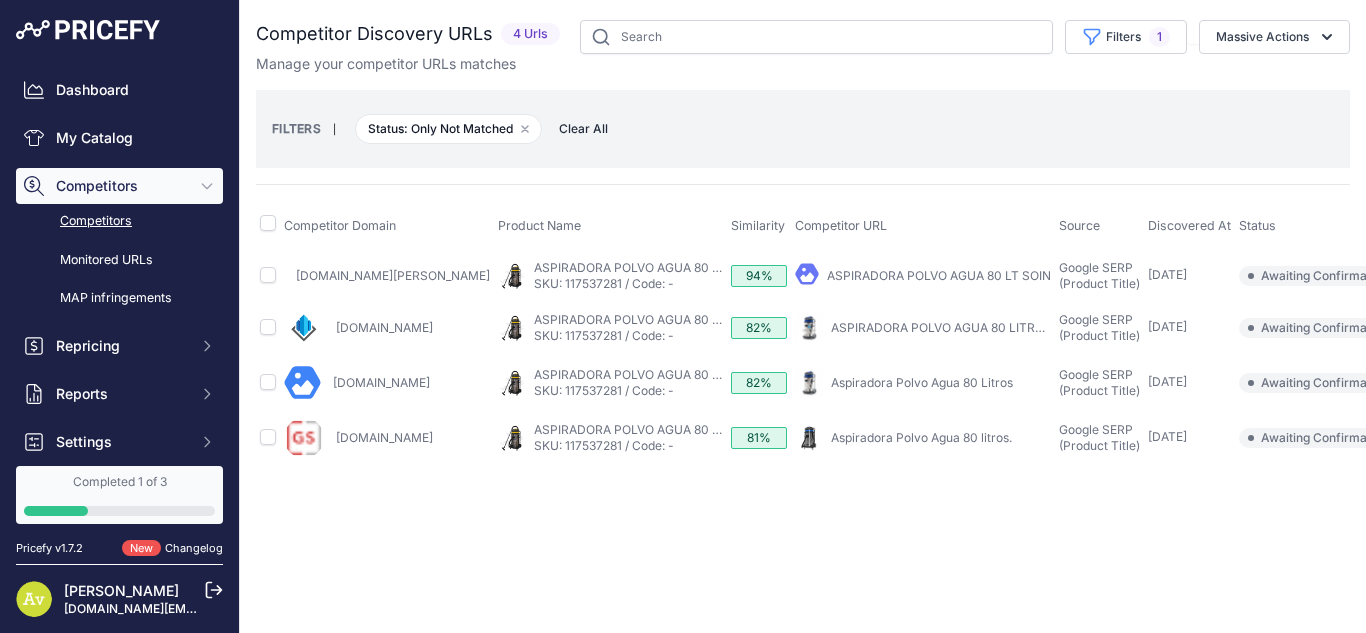 scroll, scrollTop: 0, scrollLeft: 0, axis: both 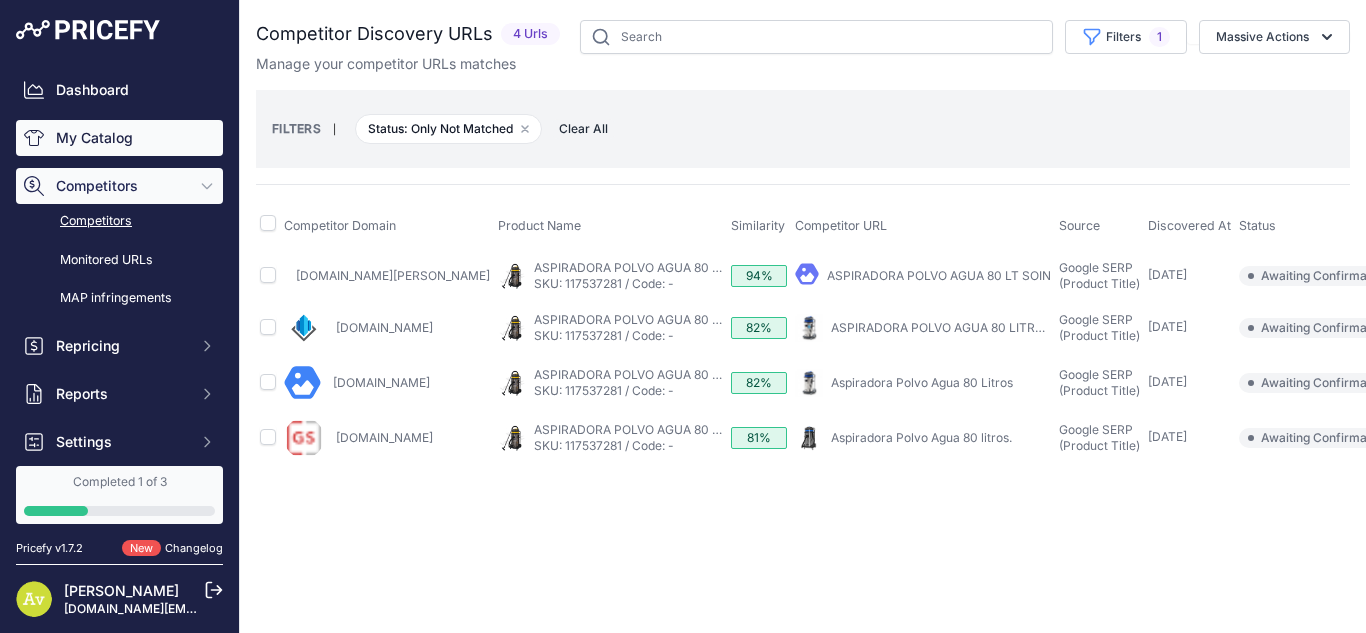 click on "My Catalog" at bounding box center (119, 138) 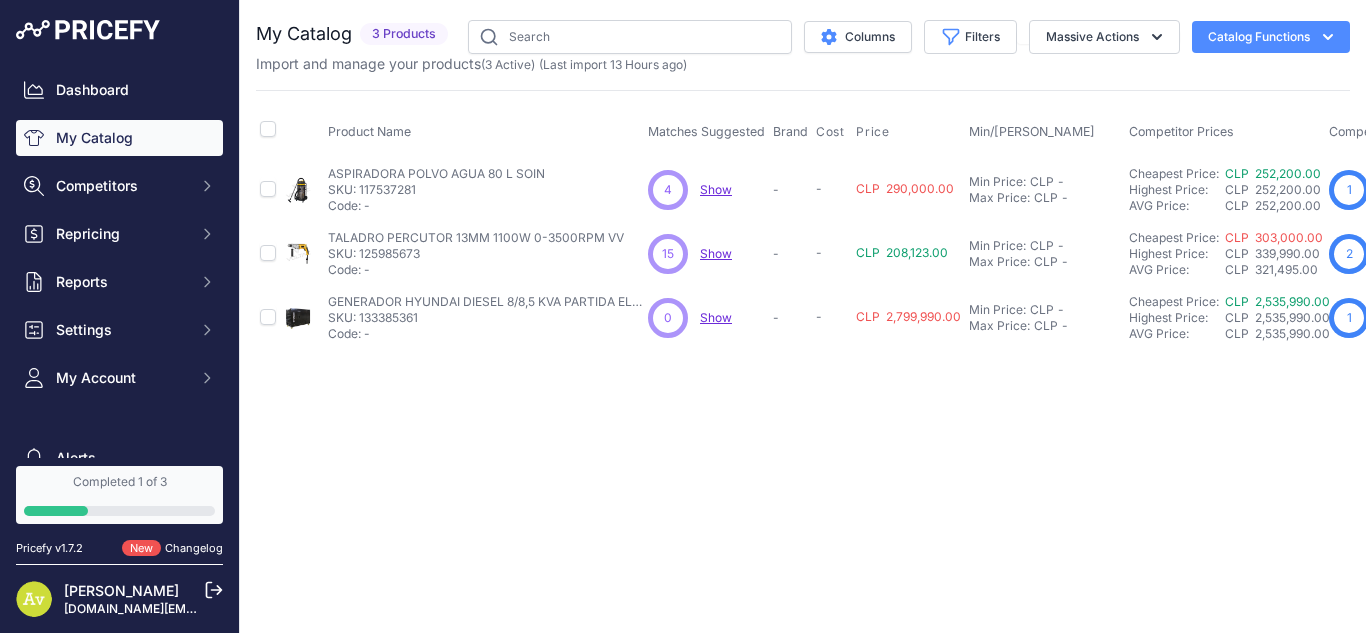 scroll, scrollTop: 0, scrollLeft: 0, axis: both 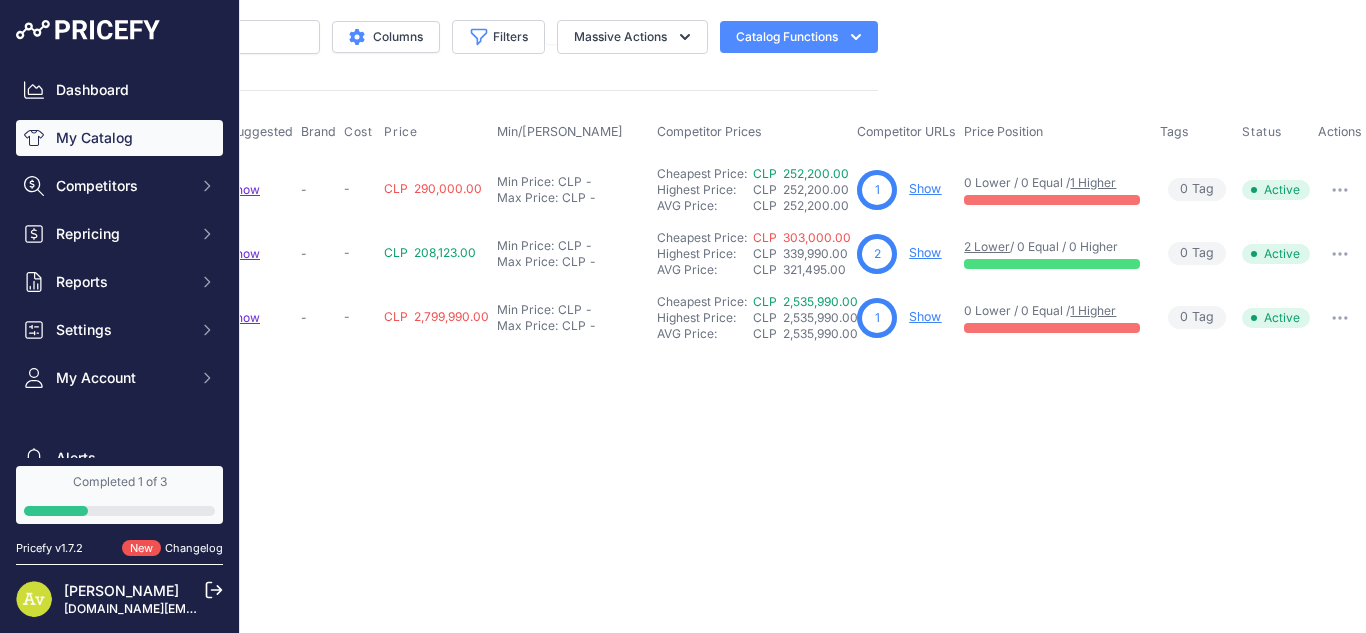 click on "Show" at bounding box center [925, 188] 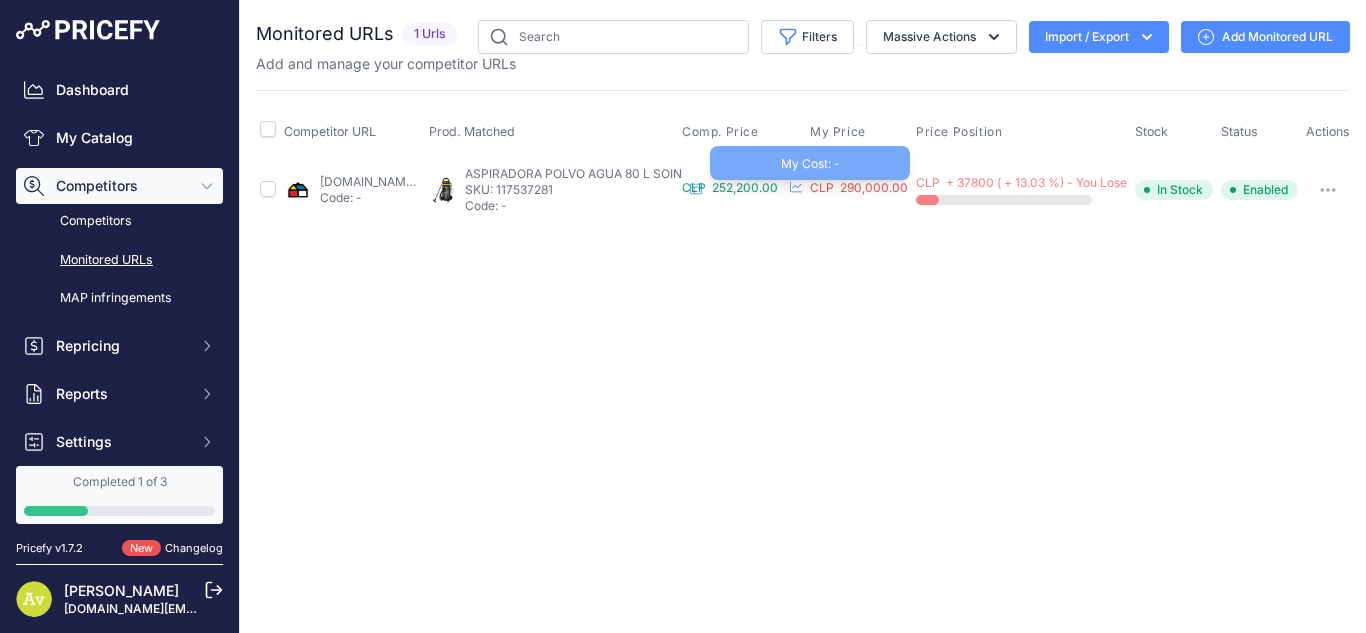 scroll, scrollTop: 0, scrollLeft: 0, axis: both 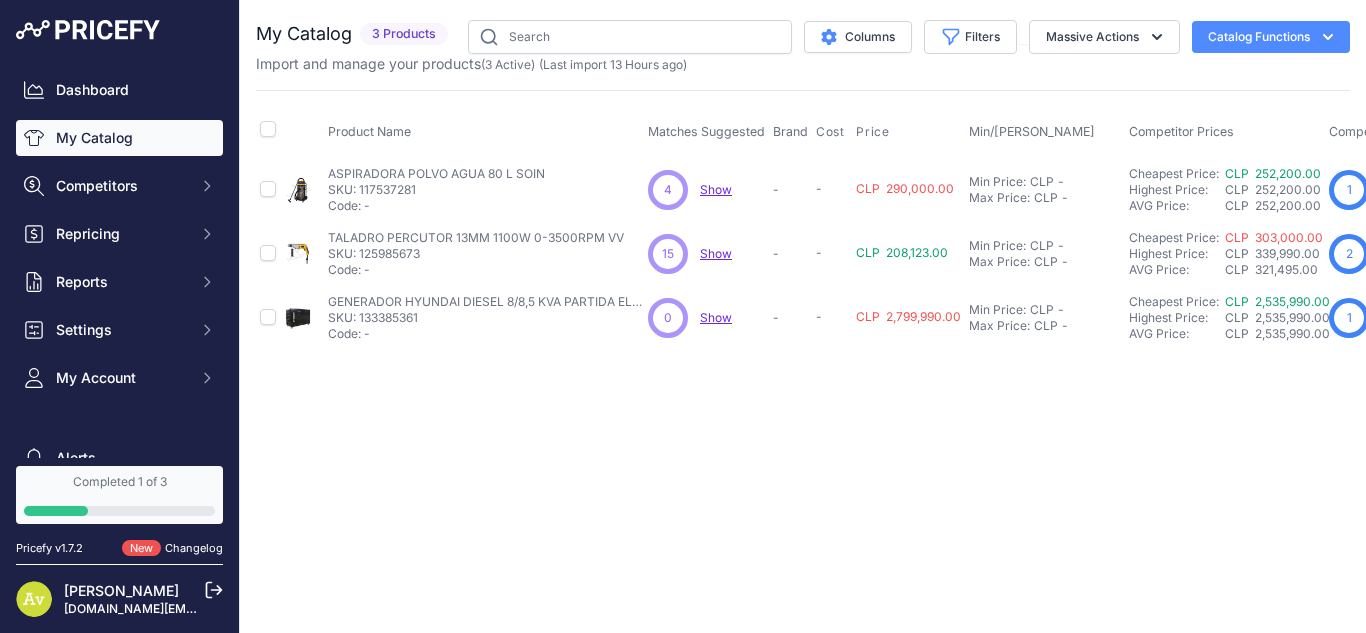 click on "My Catalog" at bounding box center (119, 138) 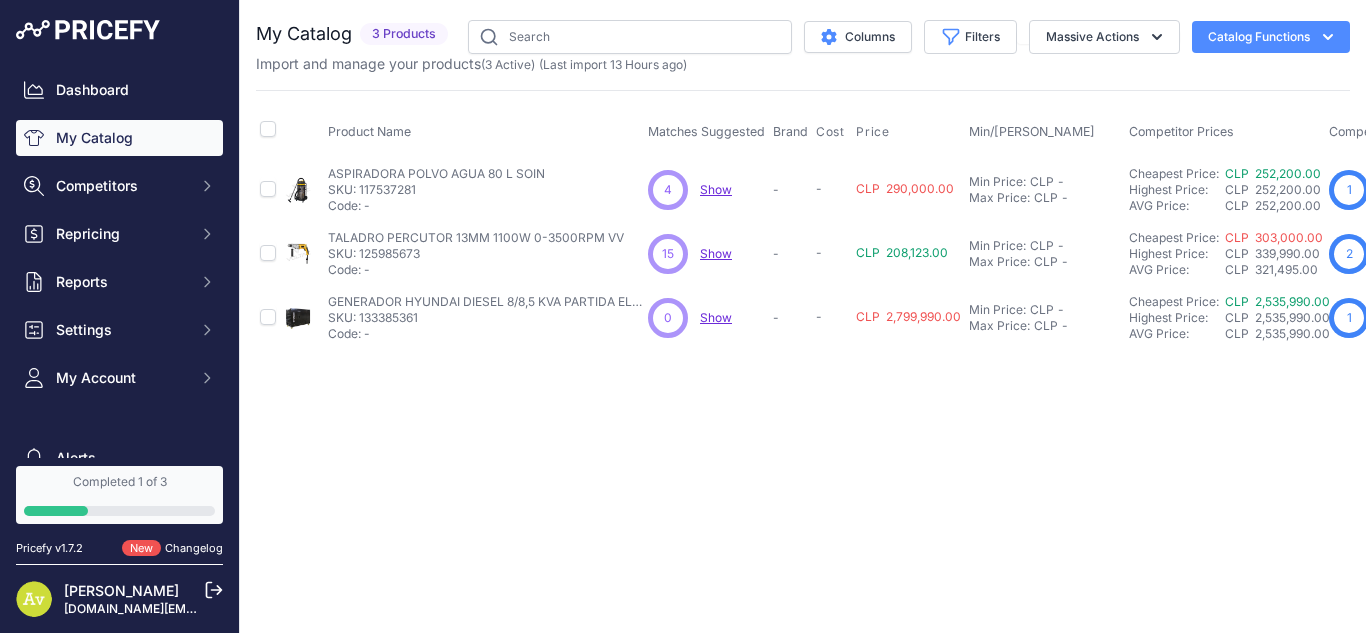 scroll, scrollTop: 0, scrollLeft: 0, axis: both 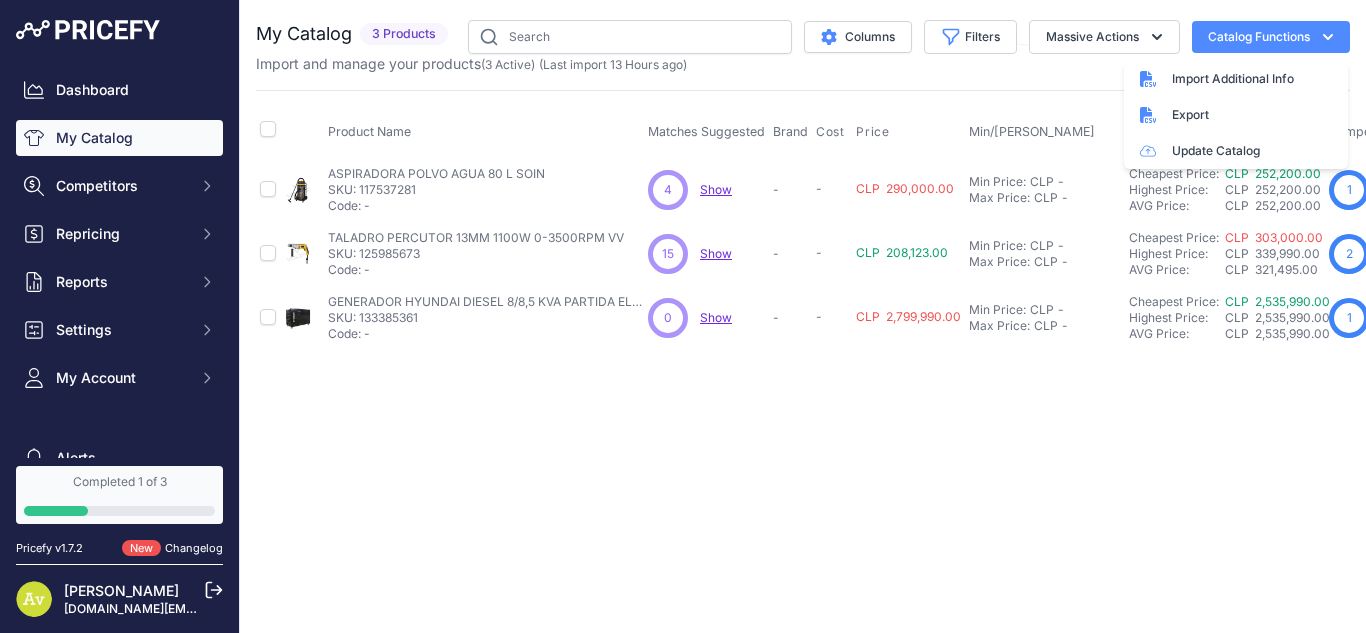 click on "Catalog Functions" at bounding box center (1271, 37) 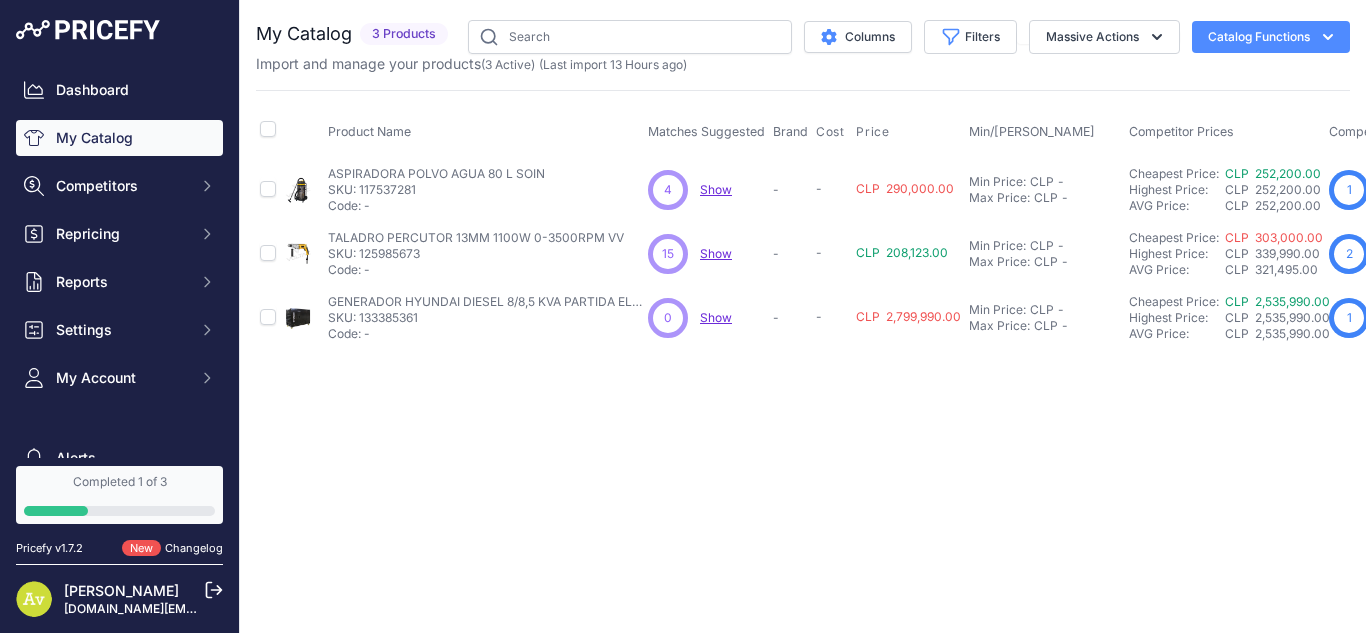 type 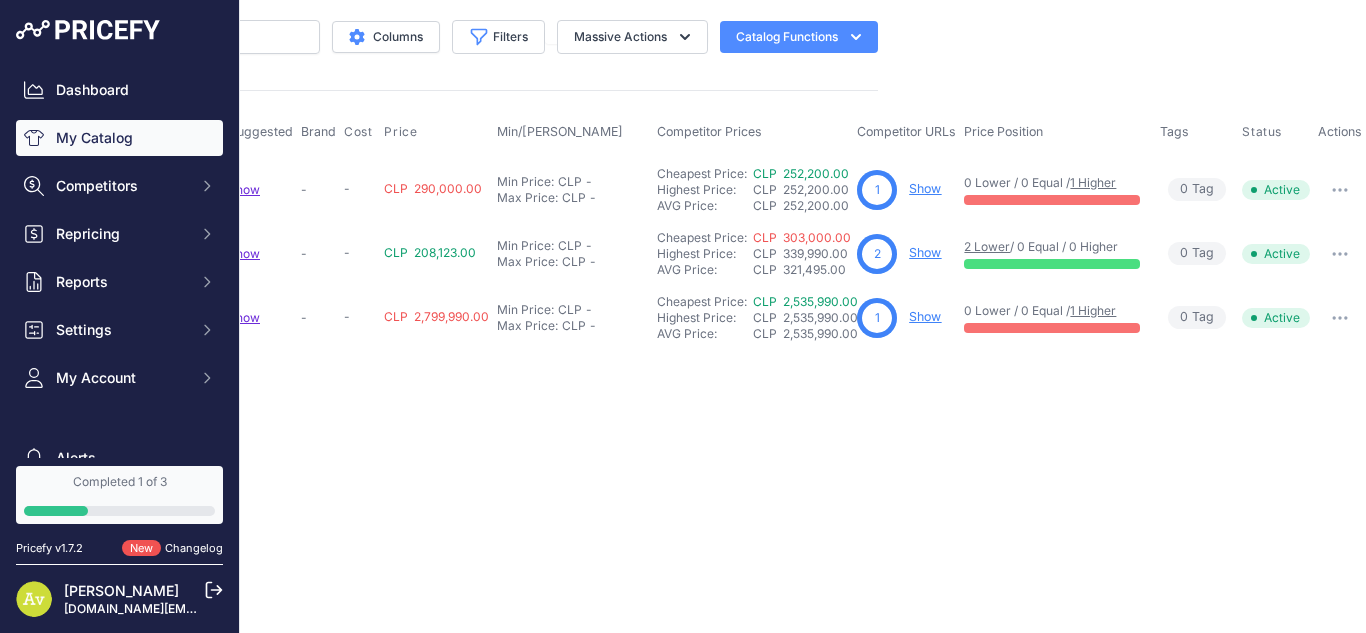 scroll, scrollTop: 0, scrollLeft: 0, axis: both 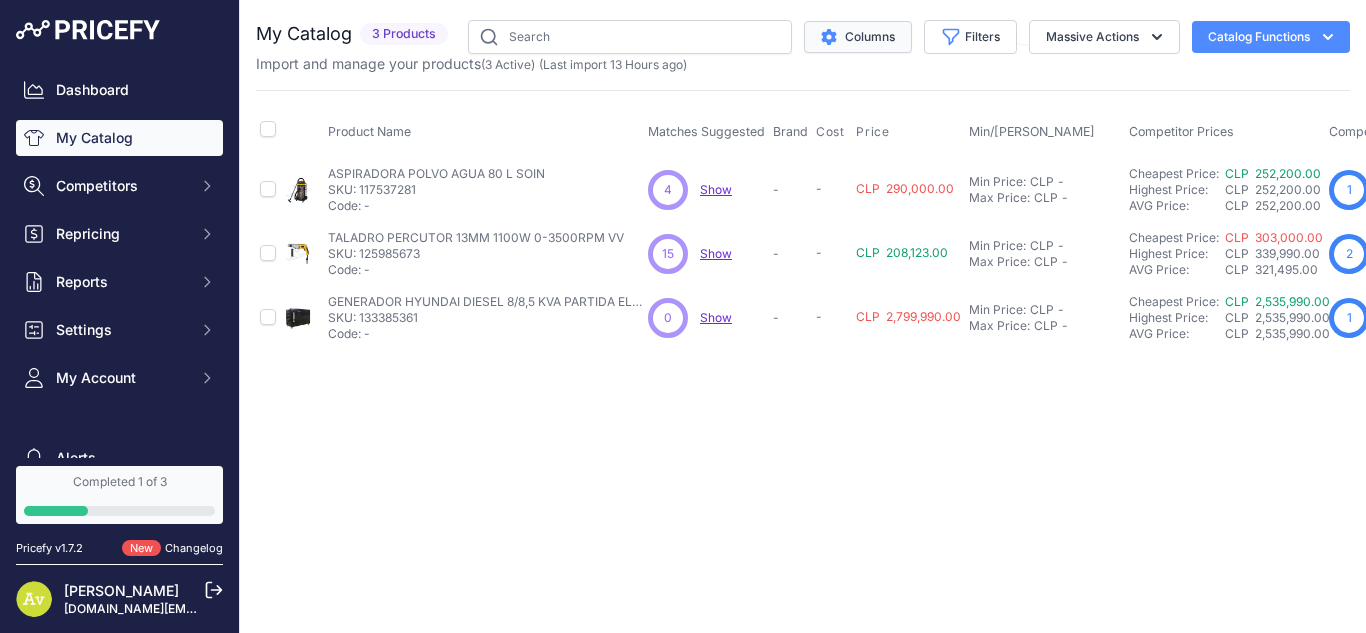 click on "Columns" at bounding box center (858, 37) 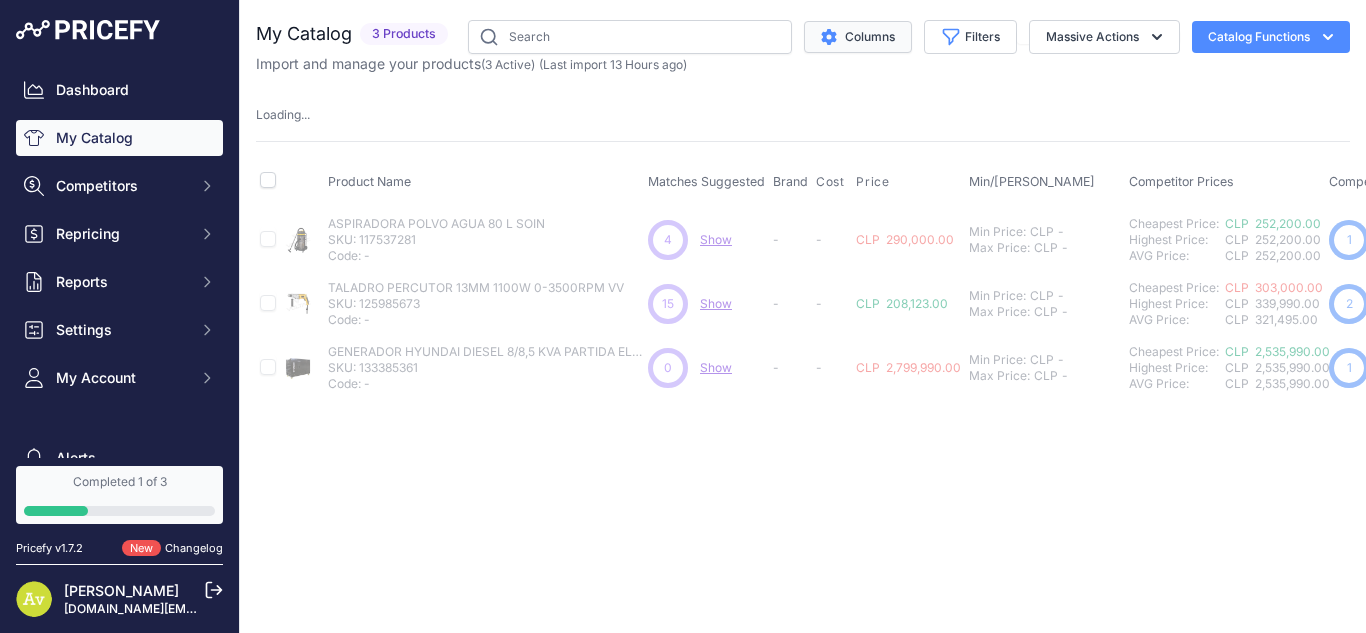 click on "Columns" at bounding box center [858, 37] 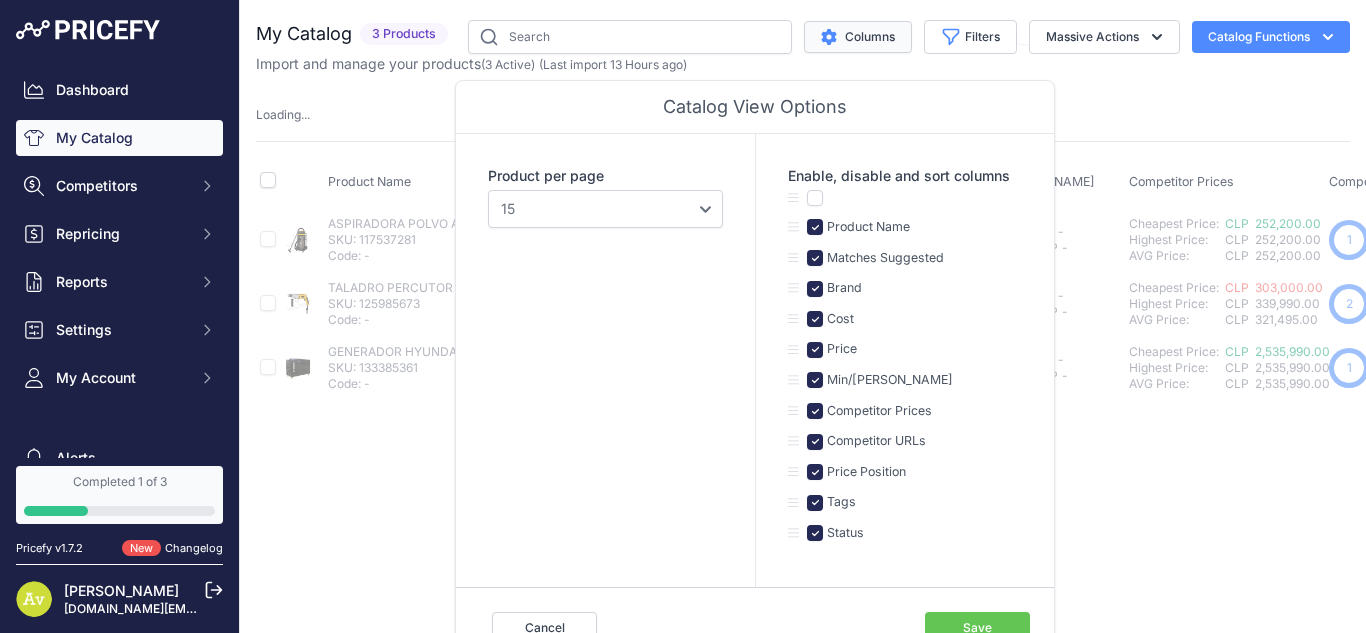 type 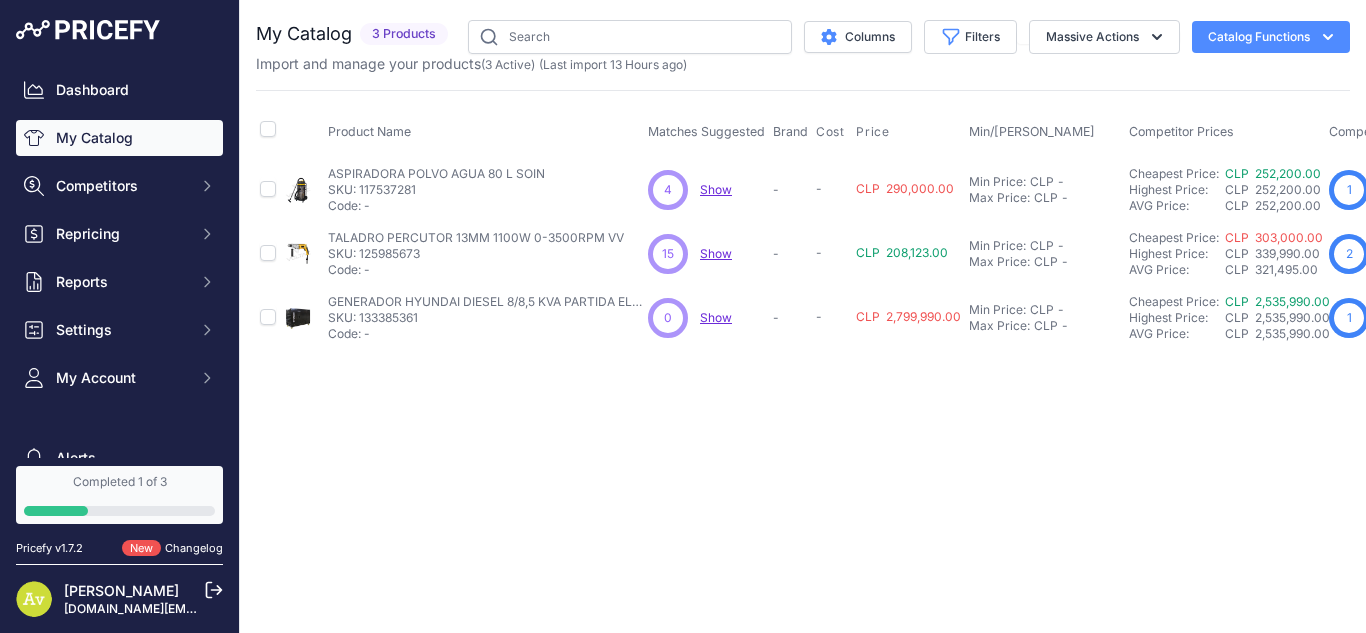 click on "My Catalog" at bounding box center (119, 138) 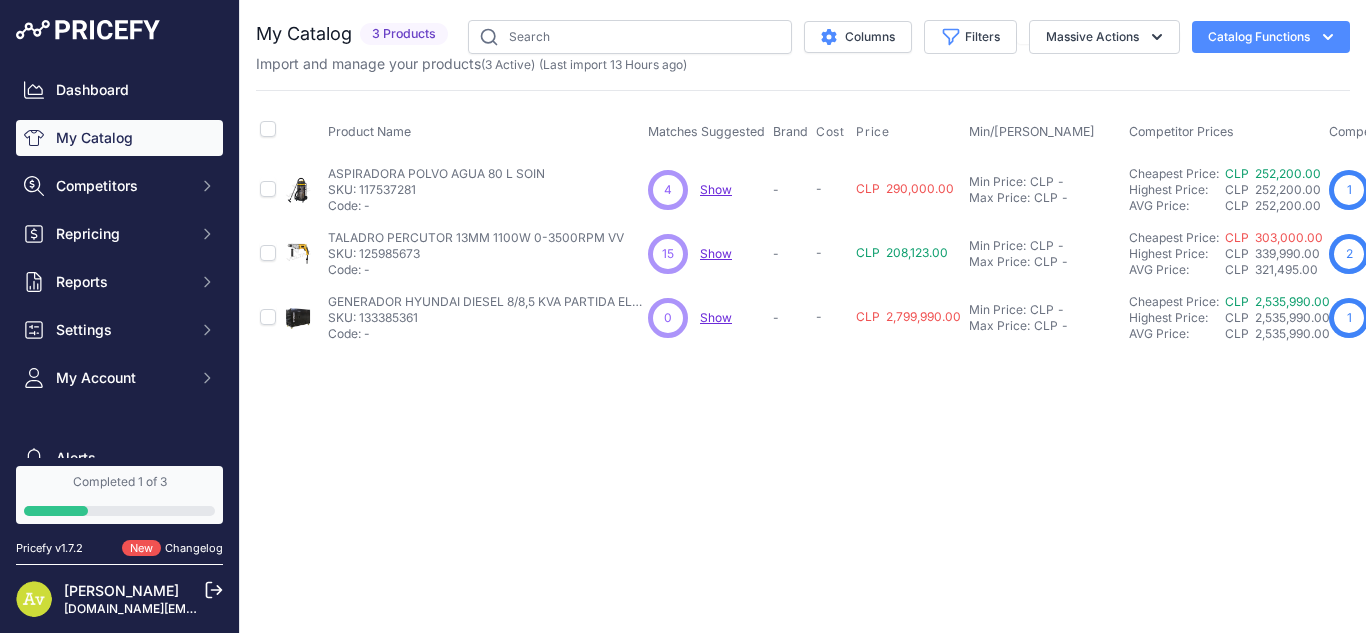scroll, scrollTop: 0, scrollLeft: 0, axis: both 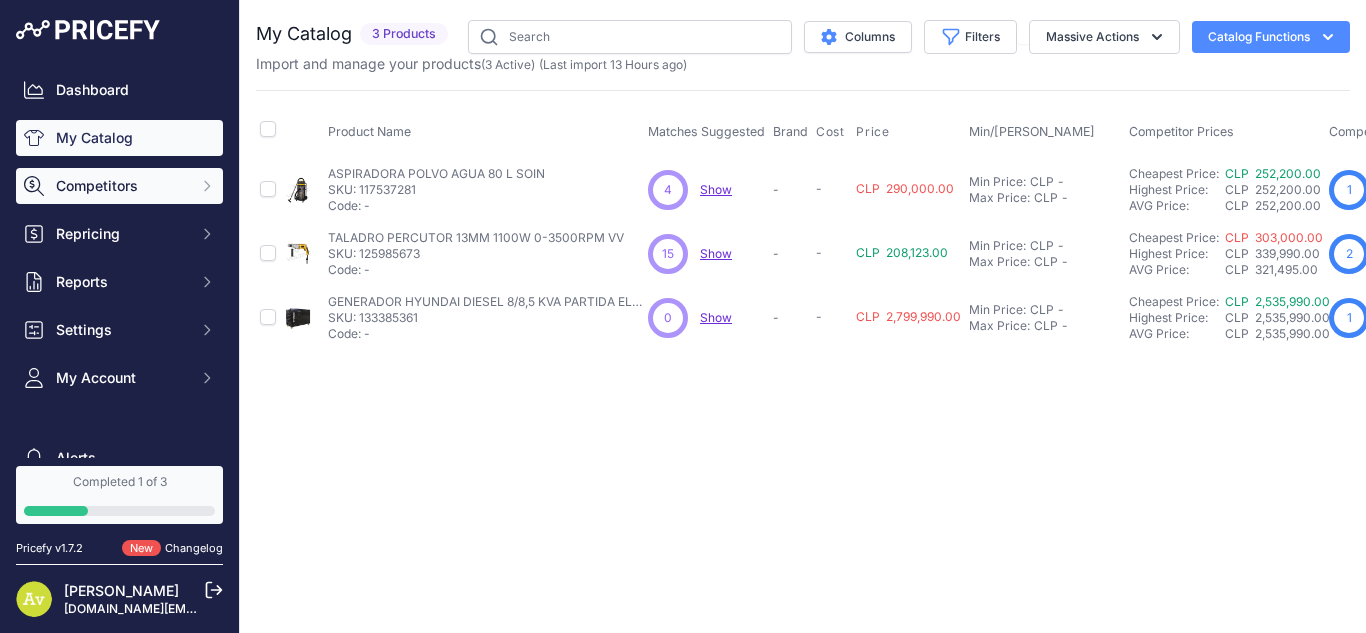 click on "Competitors" at bounding box center (119, 186) 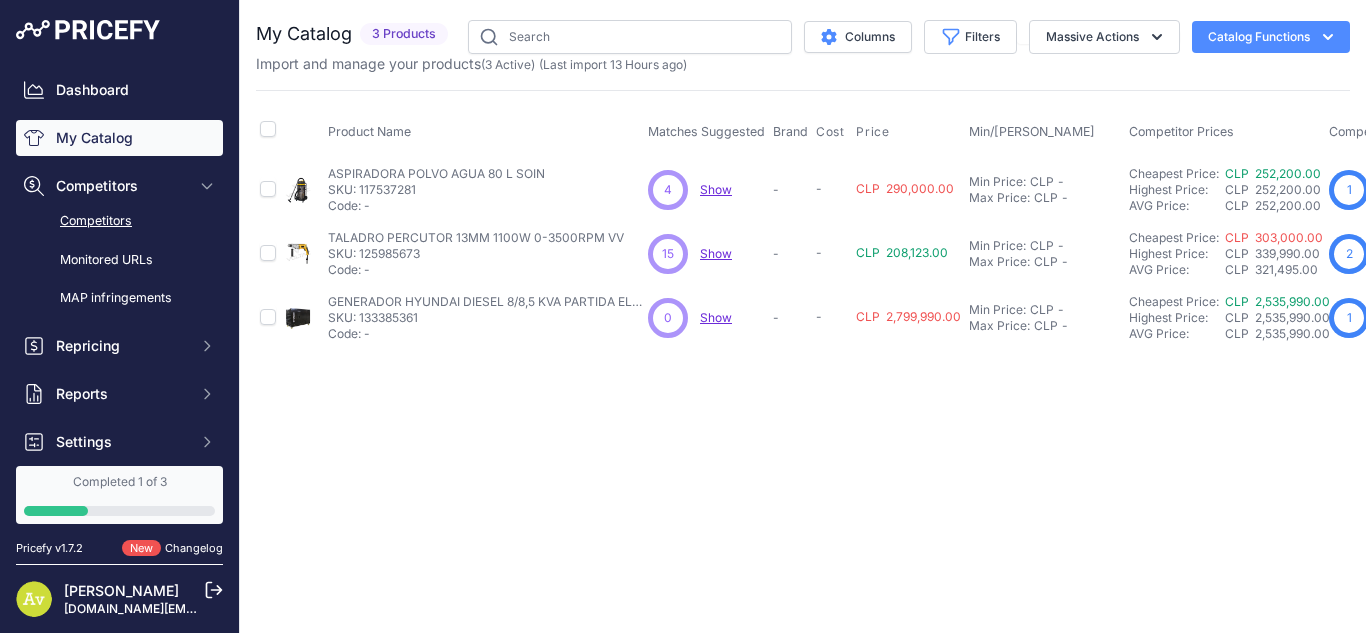 click on "Competitors" at bounding box center (119, 221) 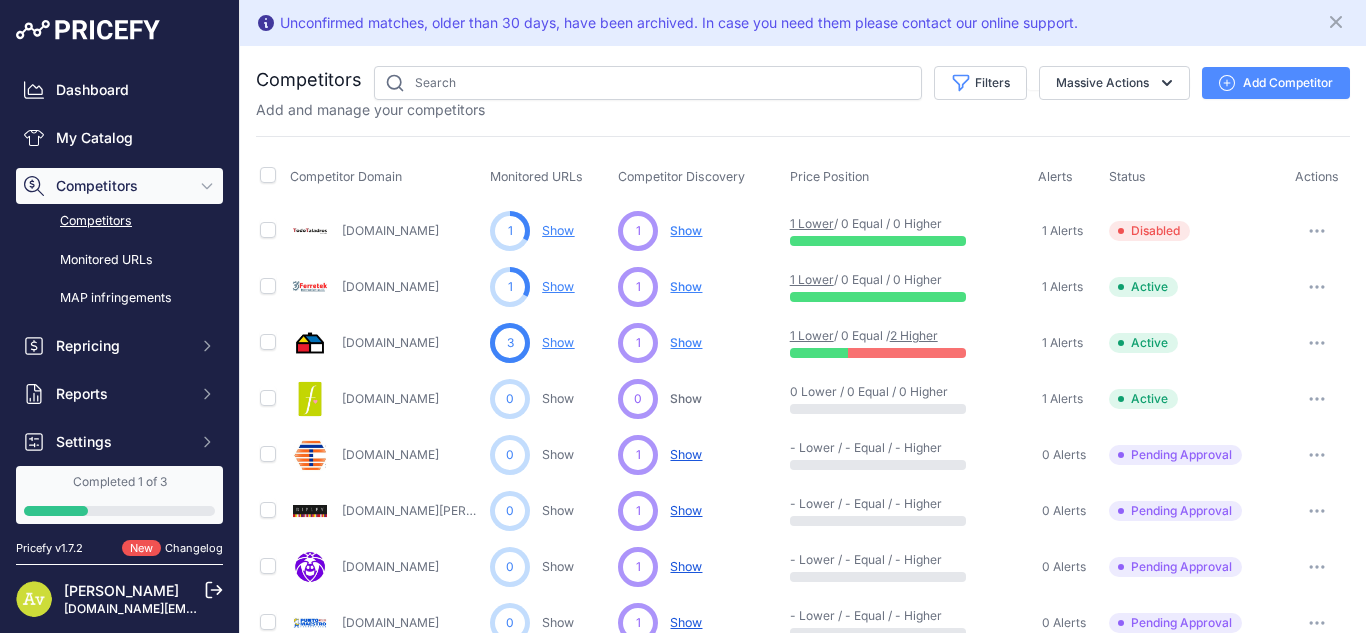 scroll, scrollTop: 0, scrollLeft: 0, axis: both 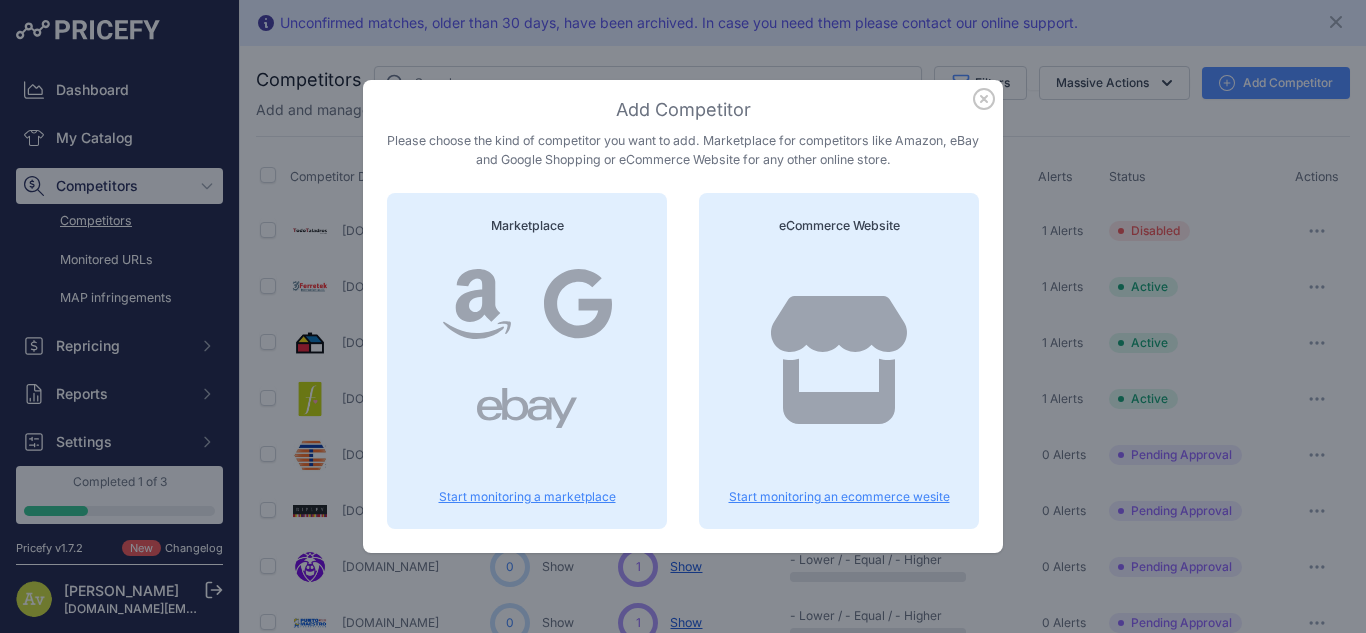 click at bounding box center [839, 380] 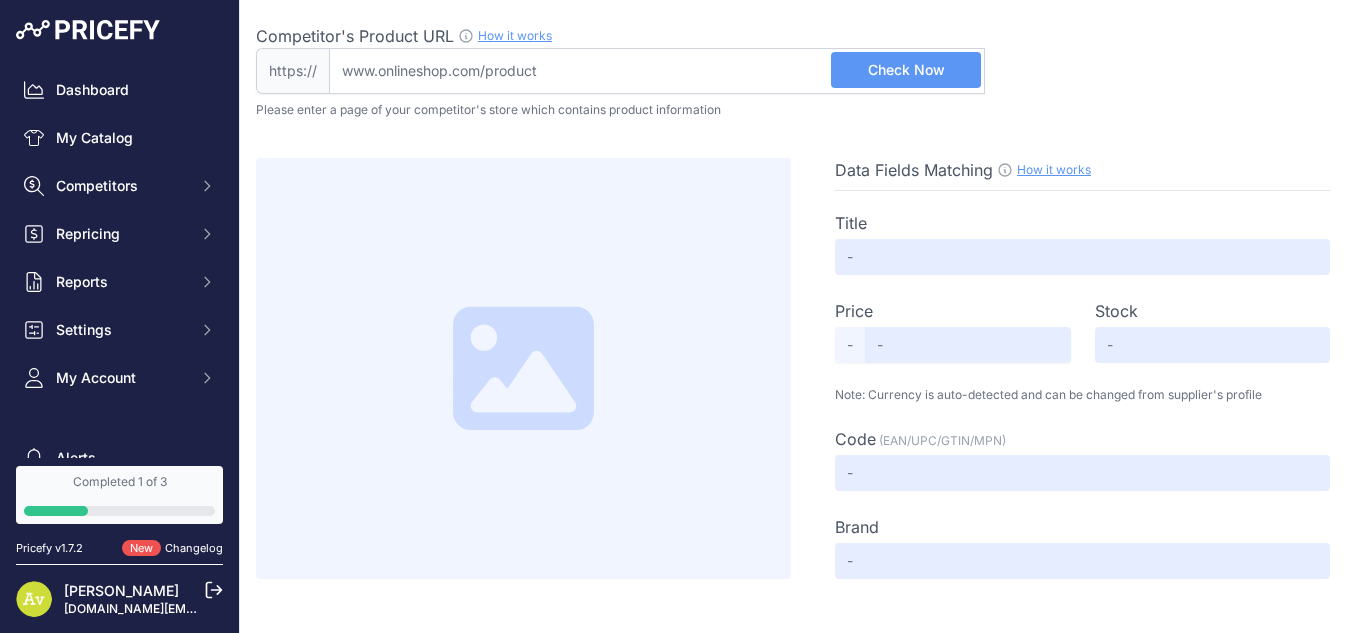 scroll, scrollTop: 0, scrollLeft: 0, axis: both 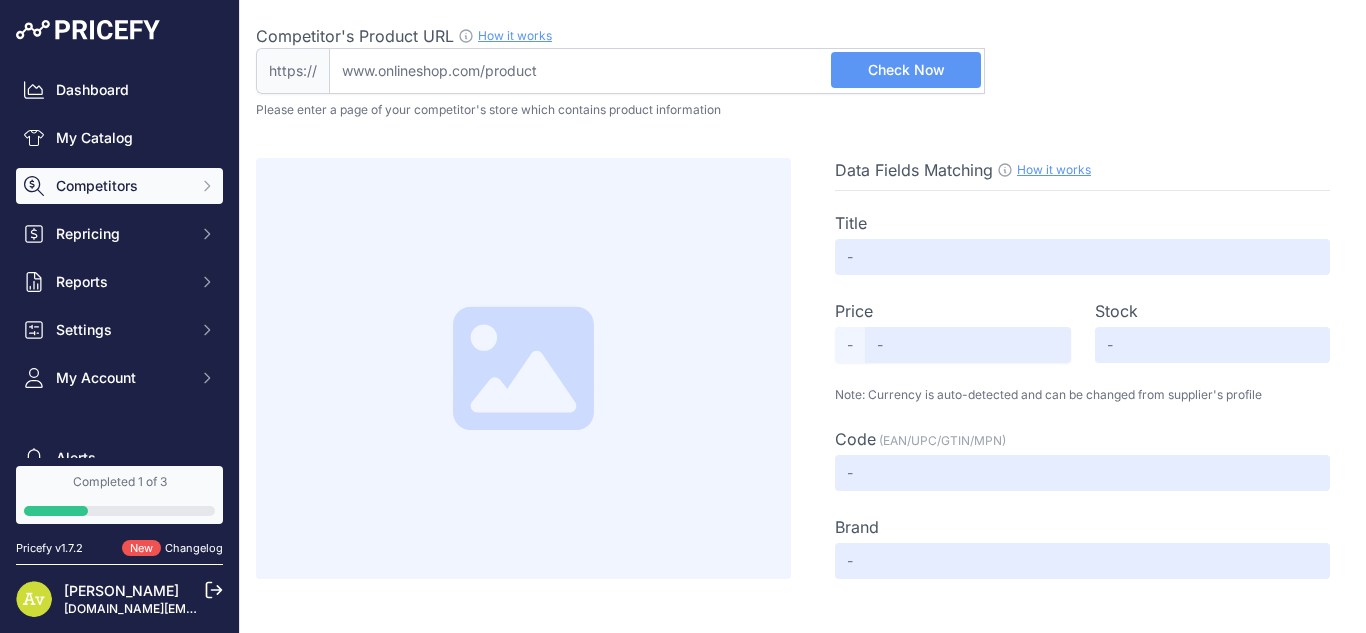 click on "Competitors" at bounding box center [119, 186] 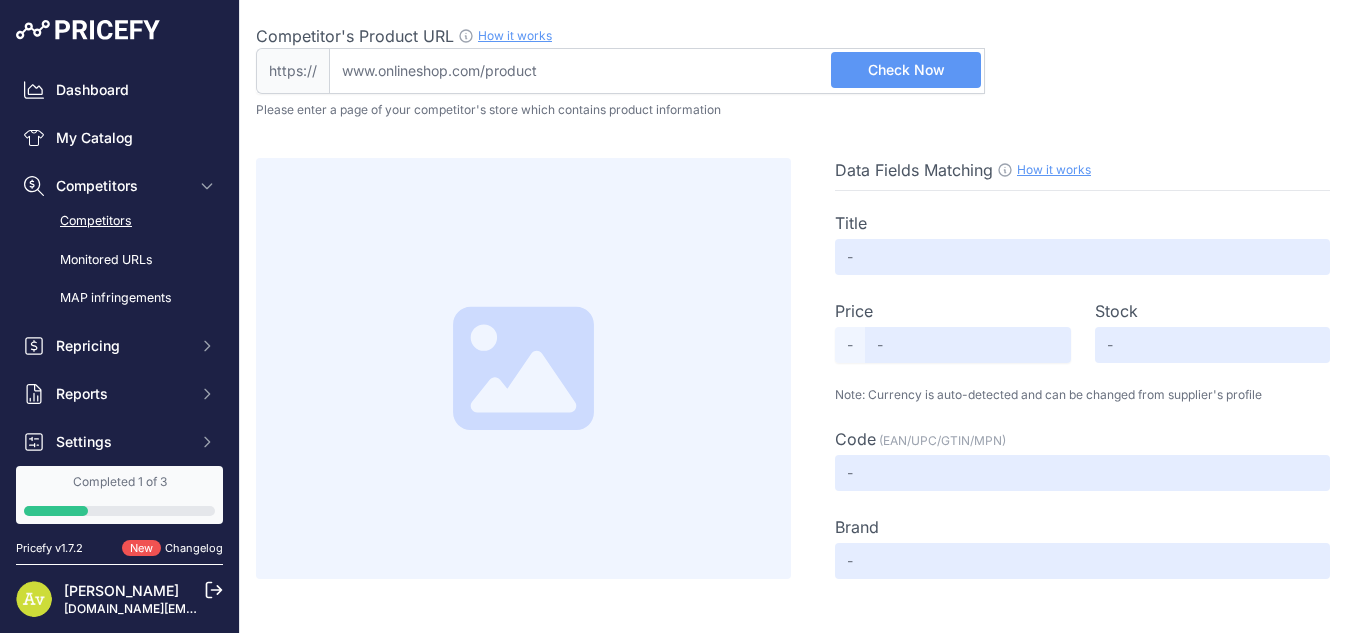 click on "Competitors" at bounding box center [119, 221] 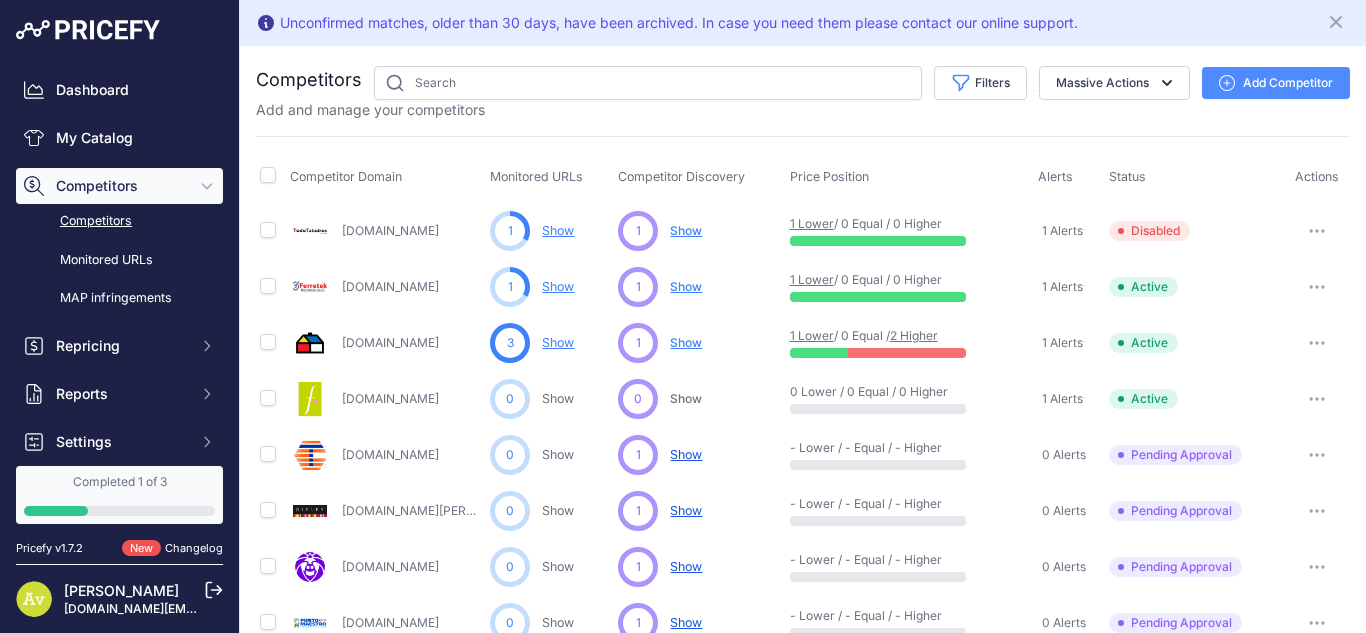 scroll, scrollTop: 0, scrollLeft: 0, axis: both 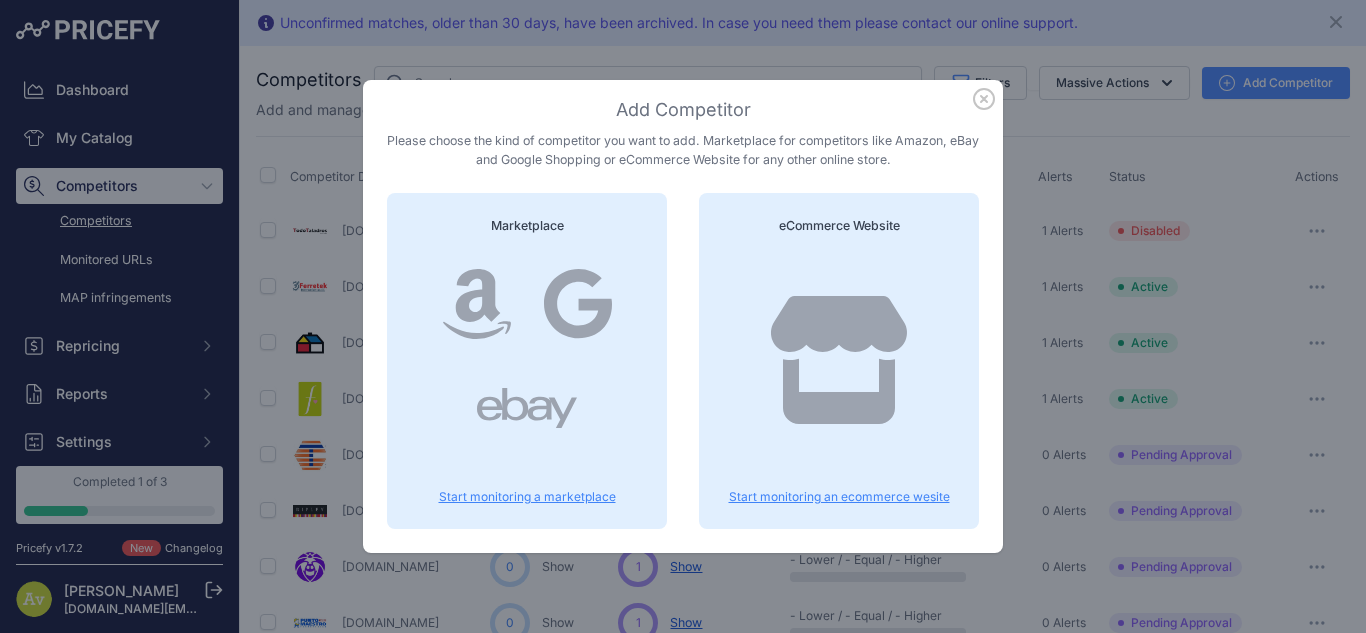 click at bounding box center (477, 304) 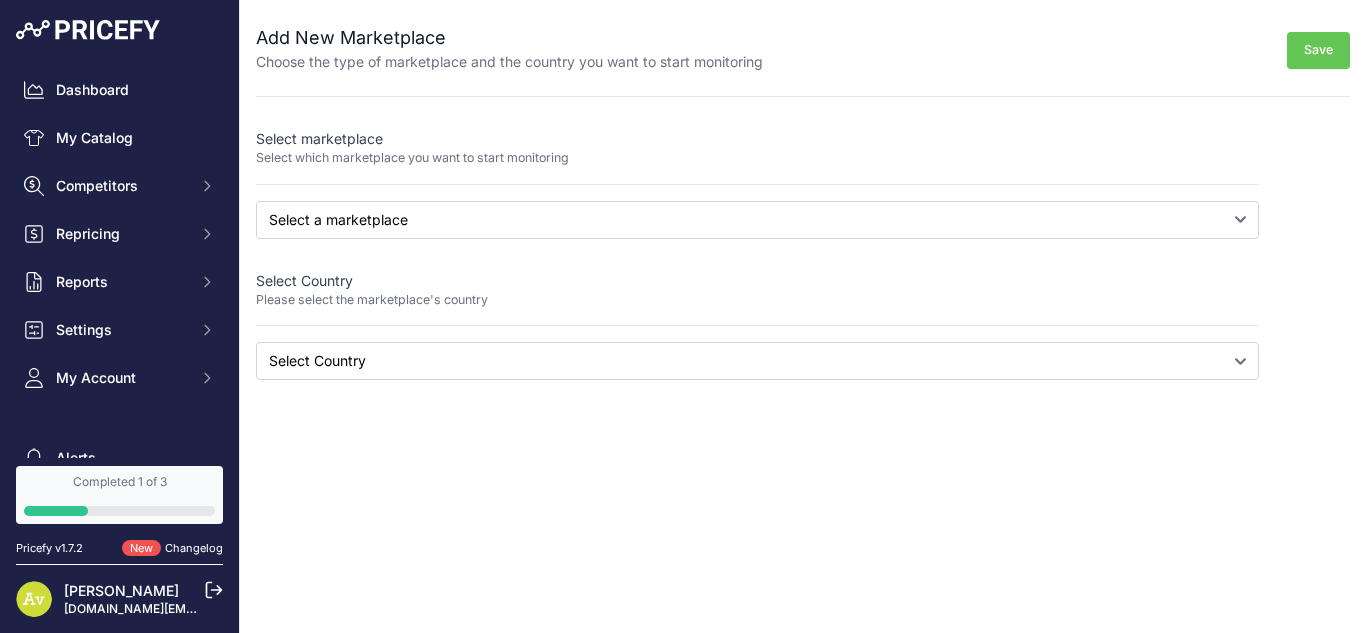 scroll, scrollTop: 0, scrollLeft: 0, axis: both 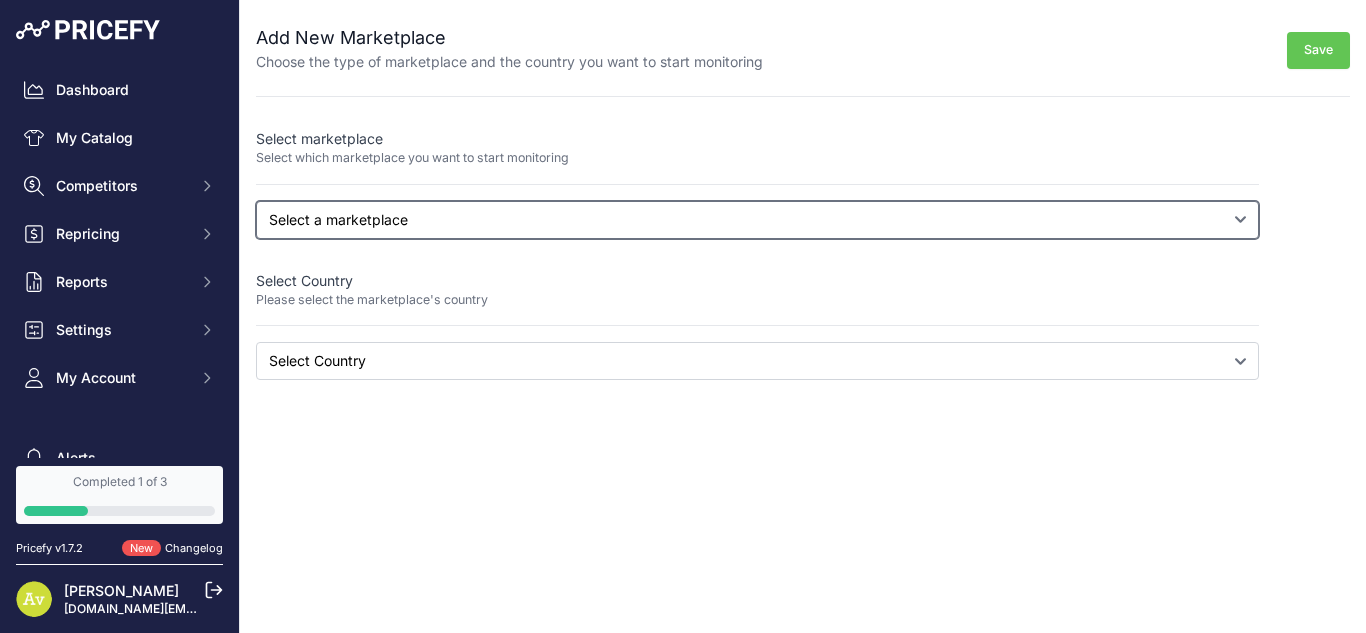 click on "Select a marketplace
Amazon Google Shopping" at bounding box center (757, 220) 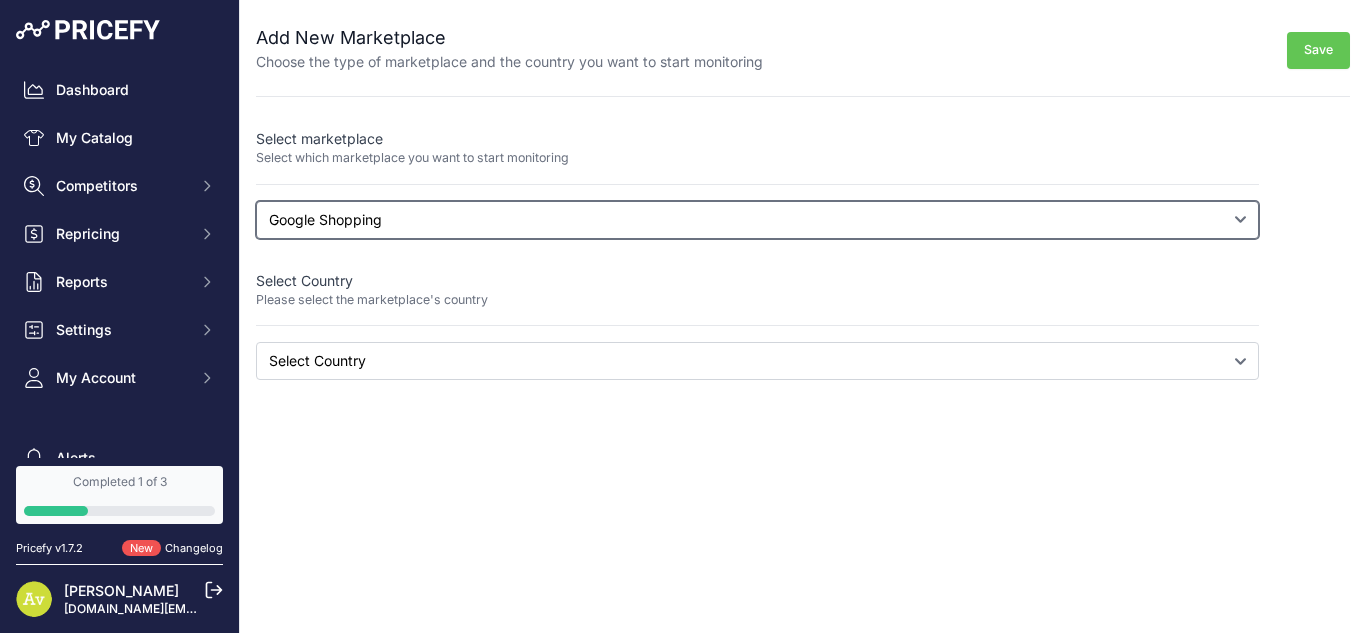 click on "Select a marketplace
Amazon Google Shopping" at bounding box center [757, 220] 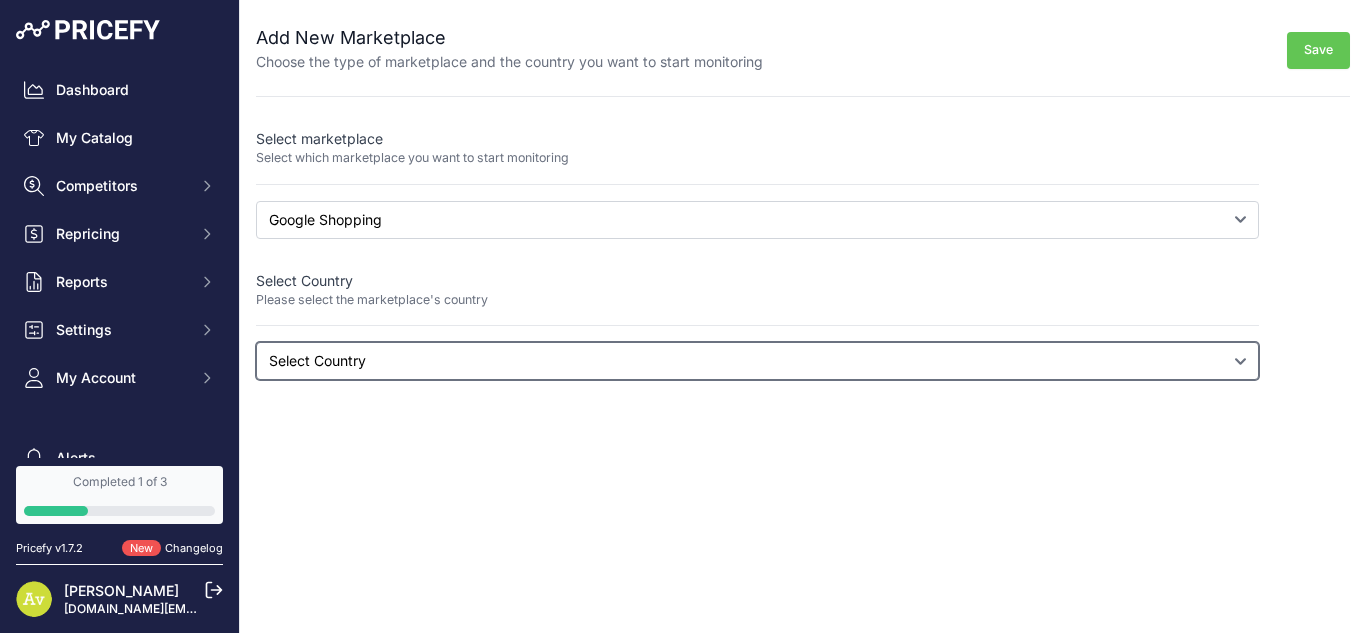 click on "Select Country
Albania  Algeria  American Samoa  Andorra  Angola  Anguilla  Antigua and Barbuda  Argentina  Armenia  Australia  Austria  Azerbaijan  Bahrain  Bangladesh  Belarus  Belgium  Belize  Bhutan  Bolivia  Bosnia and Herzegovina  Botswana  Brazil  British Indian Ocean Territory  Brunei  Bulgaria  Burundi  Cambodia  Canada  Chile  China  Colombia  Costa Rica  Croatia  Cuba  Cyprus  Czech Republic  Denmark  Dominica  Dominican Republic  Ecuador  Egypt  El Salvador  Estonia  Ethiopia  Finland  France  Gambia  Georgia  Germany  Gibraltar  Greece  Greenland  Guatemala  Guyana  Haiti  Honduras  HongKong  Hungary  Iceland  India  Indonesia  Ireland  Israel  Italy  Jamaica  Japan  Jordan  Kazakhstan  Kenya  Kuwait  Latvia  Lebanon  Lesotho  Libya  Liechtenstein  Lithuania  Luxemburg  Malawi  Malaysia  Maldives  Malta  Mauritius  Mexico  Micronesia  Moldova  Mongolia  Morocco  Namibia  Netherlands  New Zealand  Nicaragua  Niger  Nigeria  Norway  Oman" at bounding box center (757, 361) 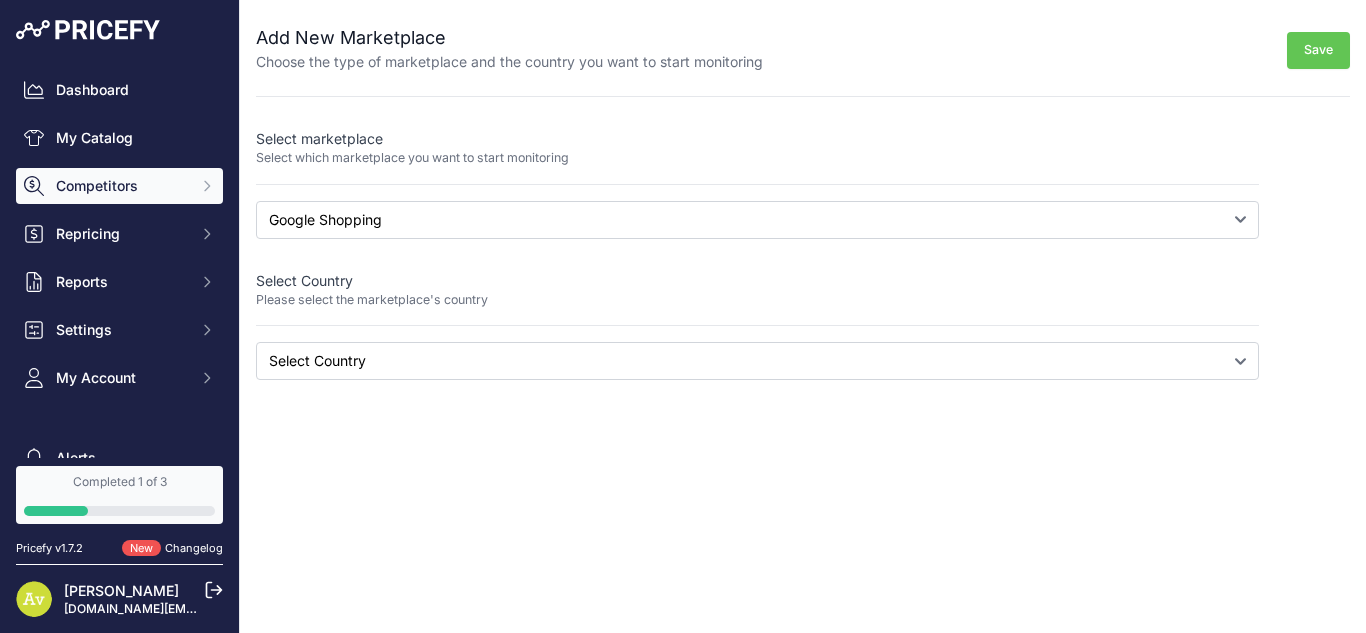 click on "Competitors" at bounding box center [119, 186] 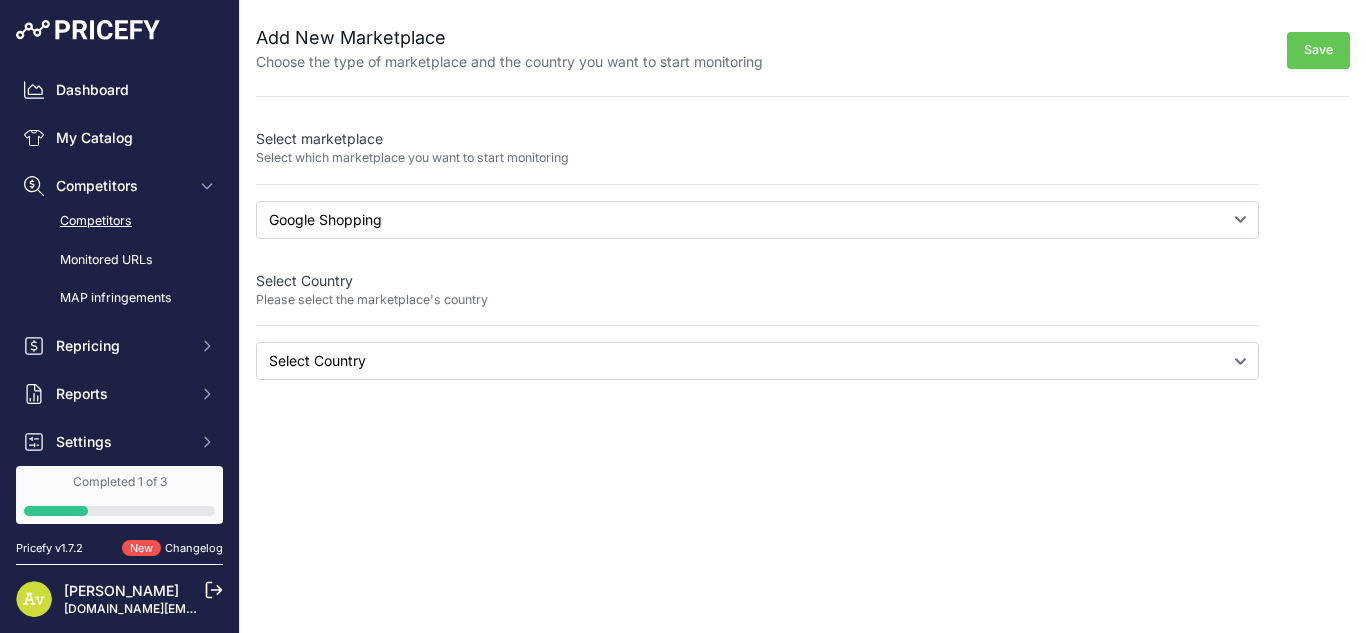 click on "Competitors" at bounding box center [119, 221] 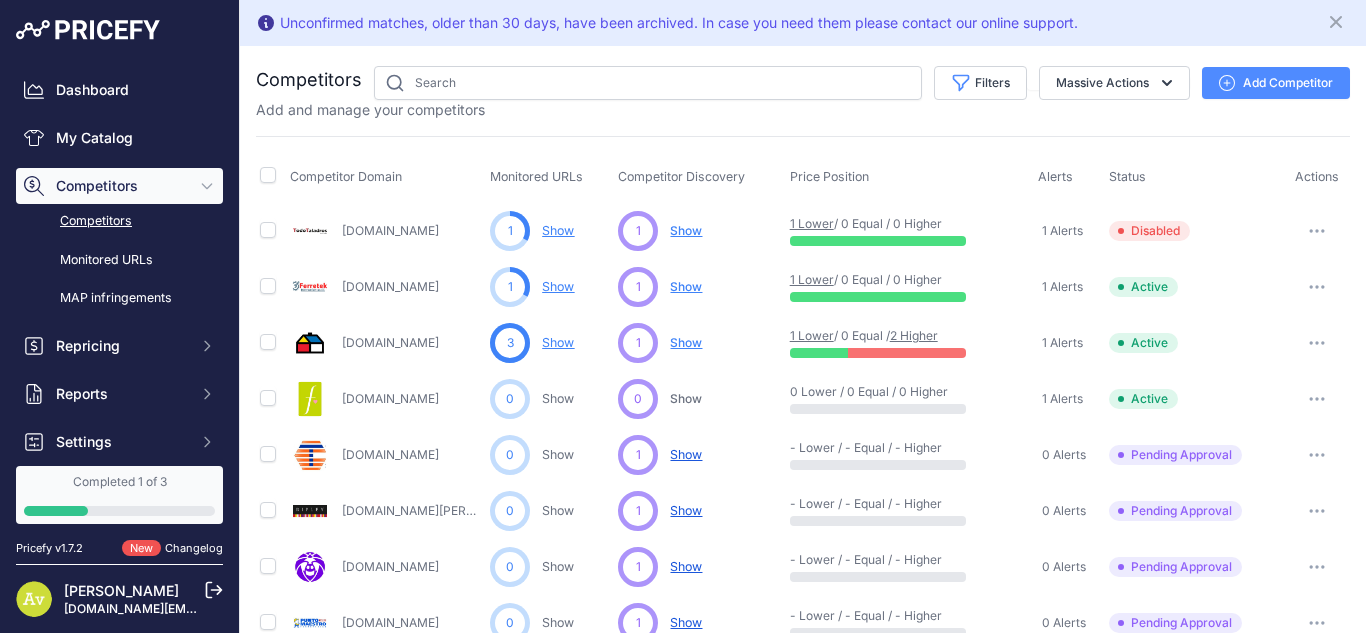scroll, scrollTop: 0, scrollLeft: 0, axis: both 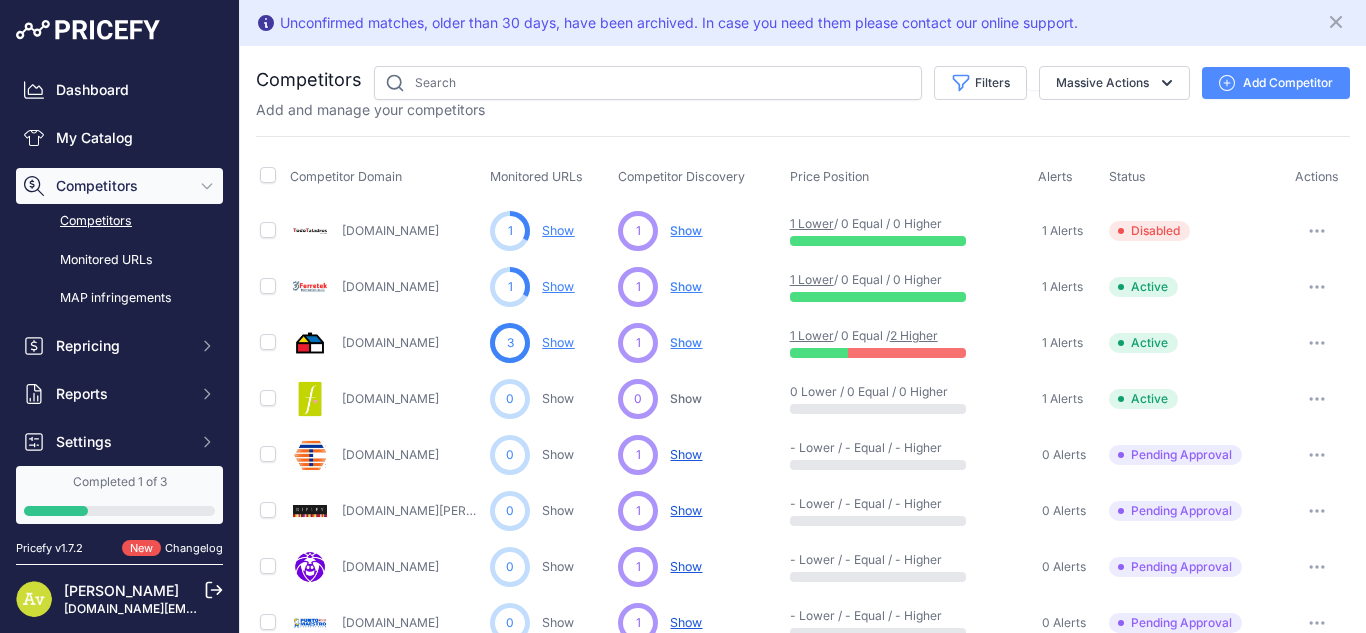 click on "Competitors" at bounding box center (121, 186) 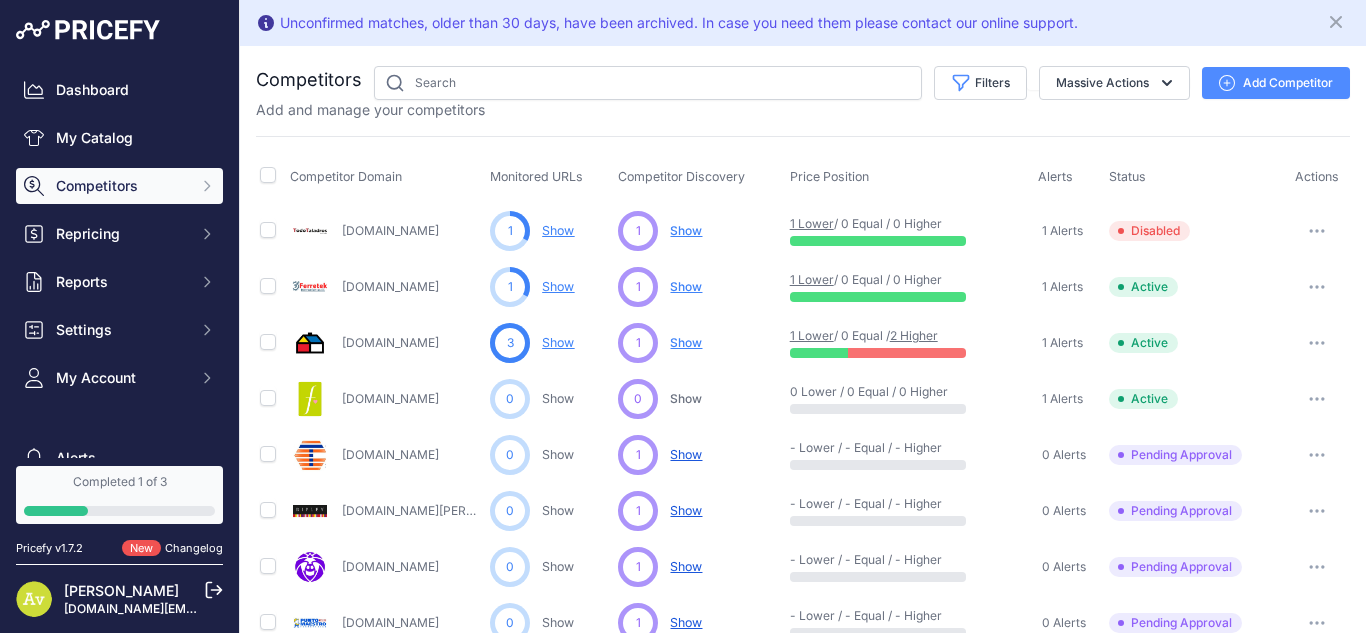 click on "Competitors" at bounding box center (121, 186) 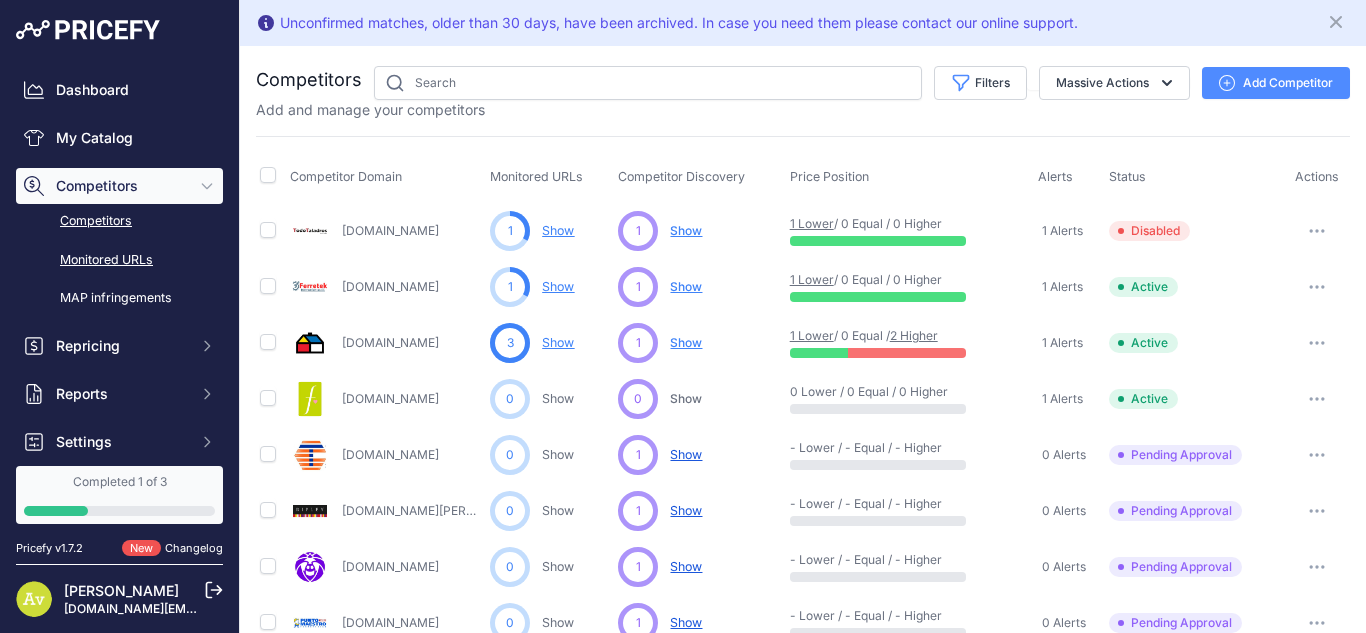 click on "Monitored URLs" at bounding box center (119, 260) 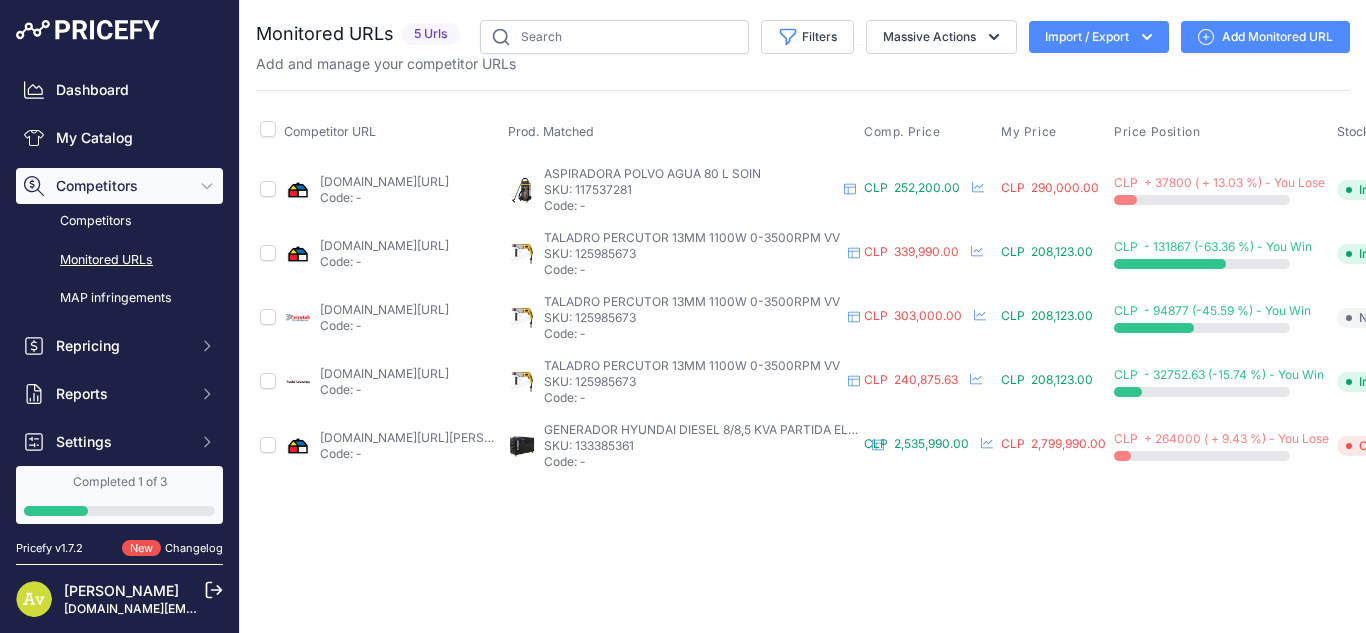 scroll, scrollTop: 0, scrollLeft: 0, axis: both 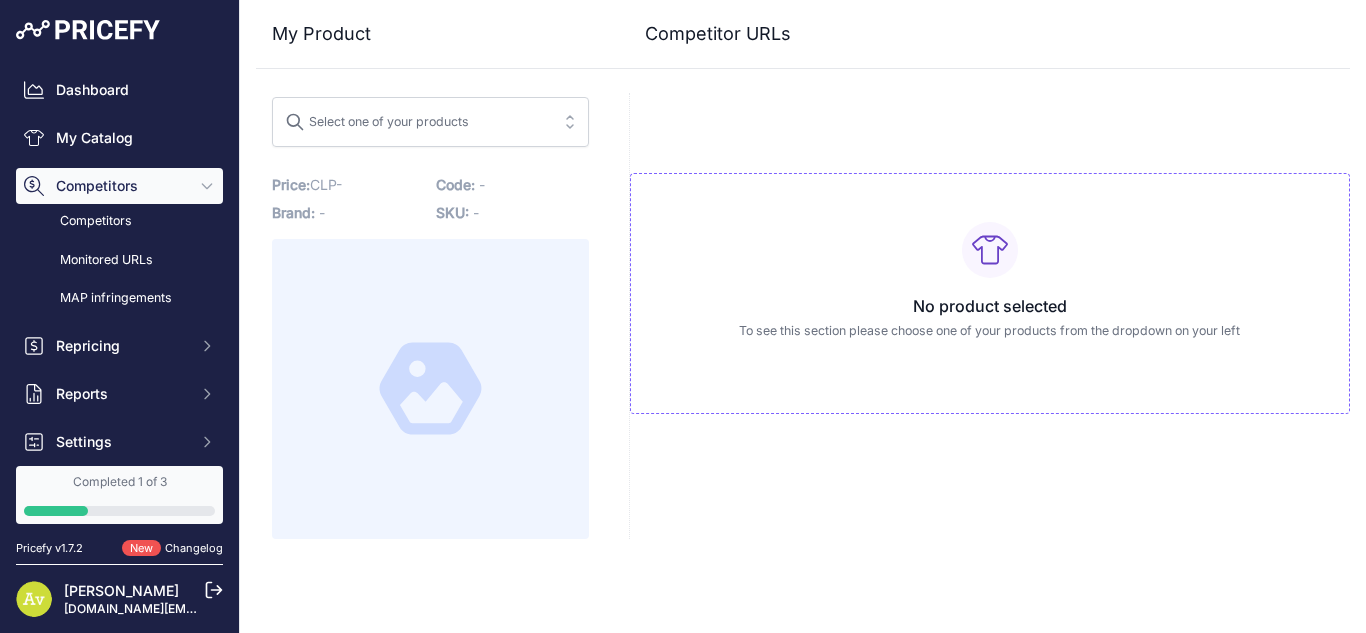 click on "Select one of your products" at bounding box center (416, 122) 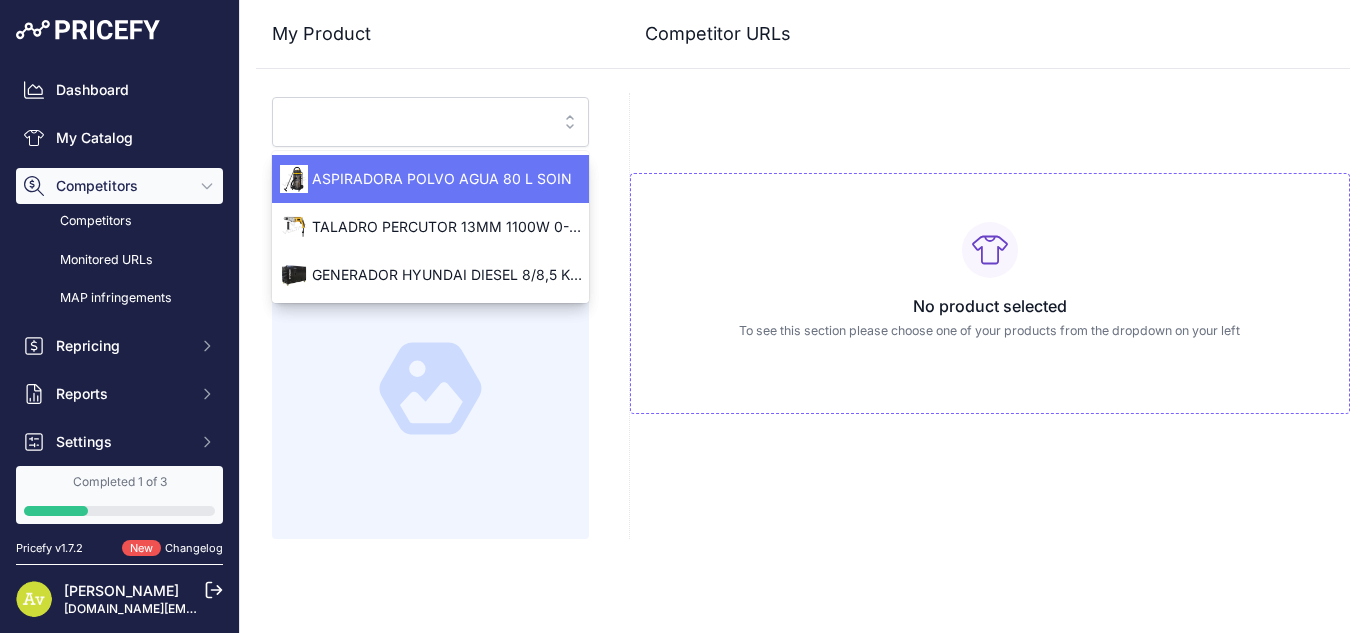 click on "ASPIRADORA POLVO AGUA 80 L SOIN" at bounding box center (430, 179) 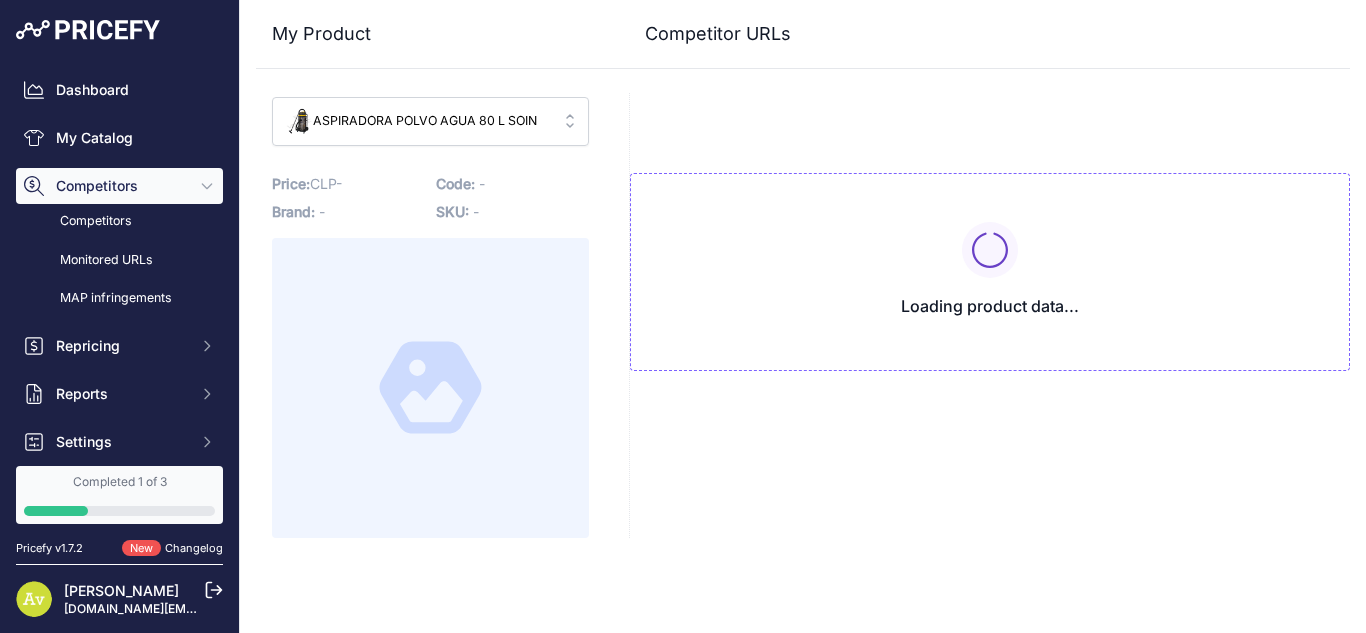 type on "[DOMAIN_NAME][URL]" 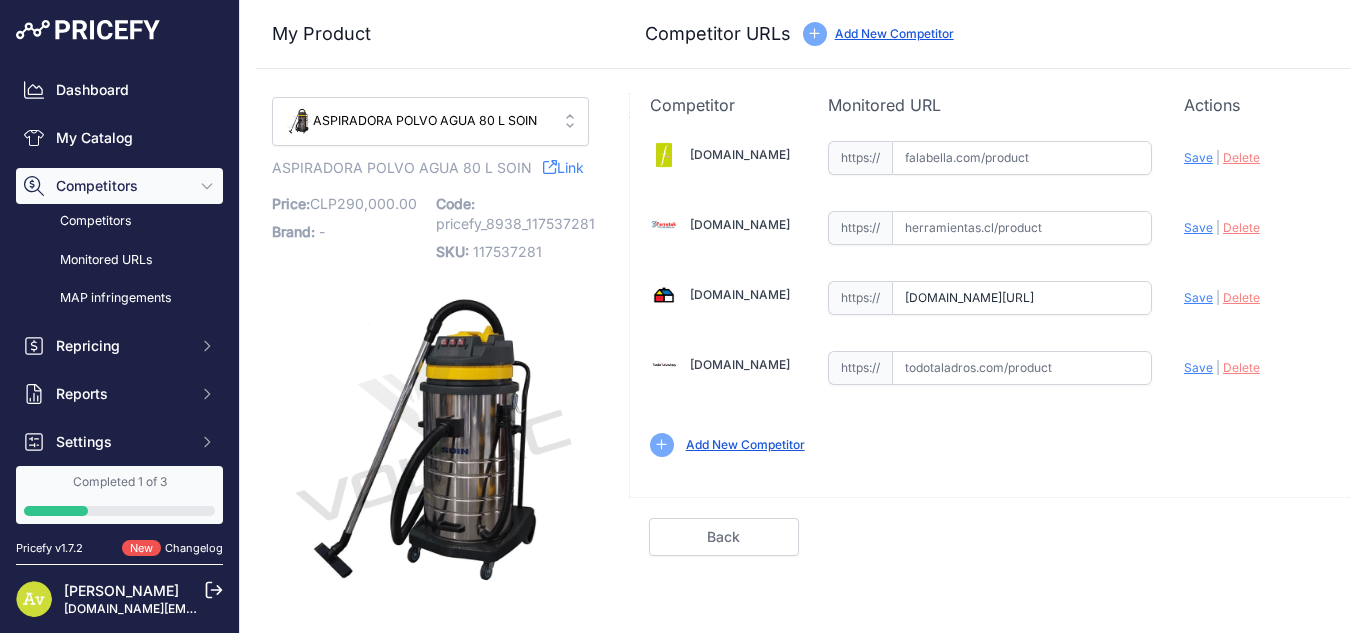 click on "Add New Competitor" at bounding box center (745, 444) 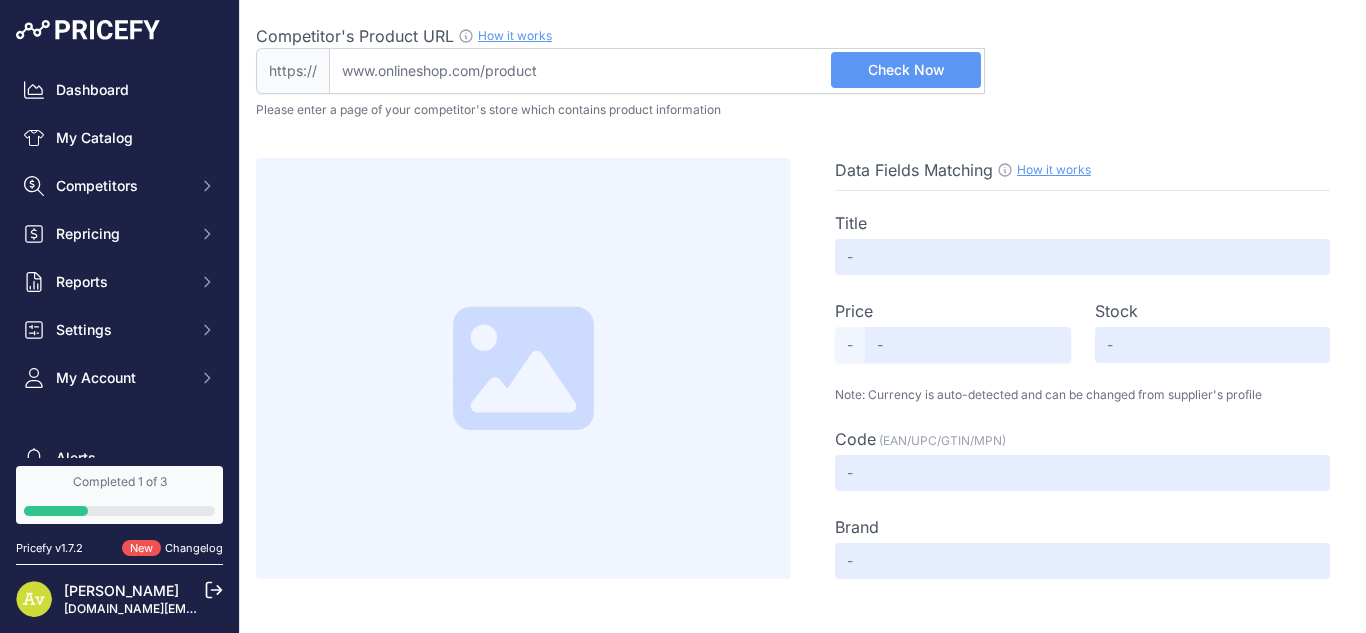 scroll, scrollTop: 0, scrollLeft: 0, axis: both 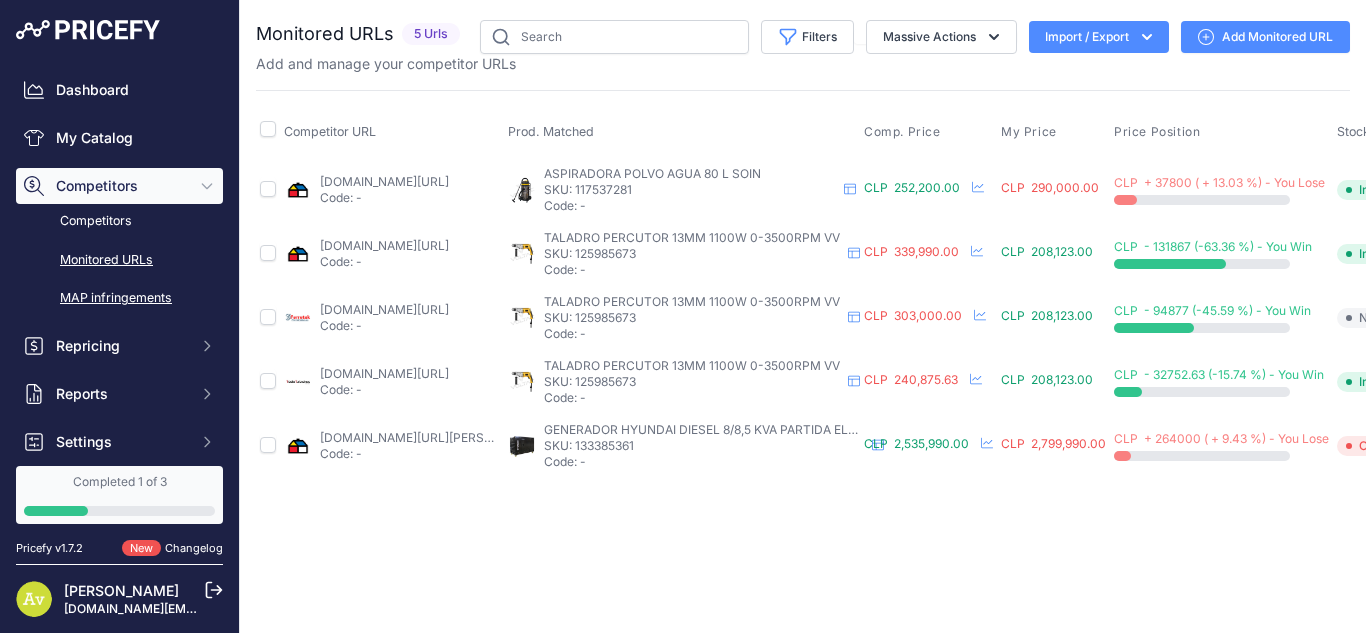 click on "MAP infringements" at bounding box center [119, 298] 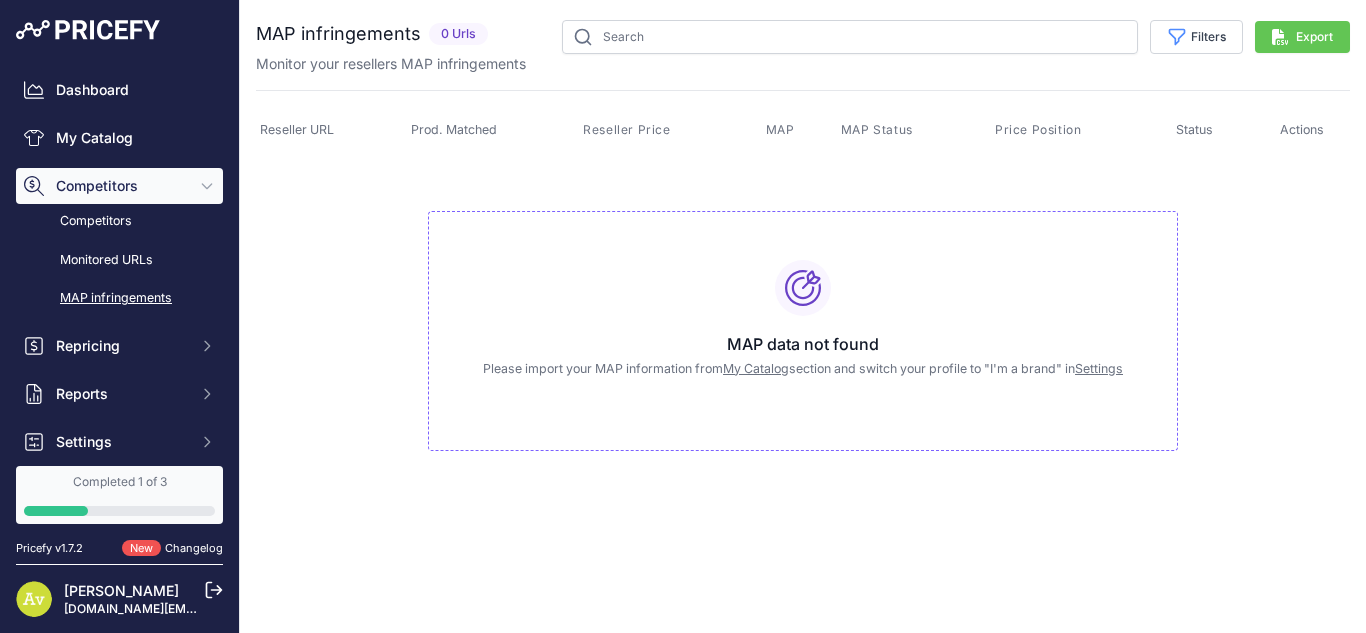 scroll, scrollTop: 0, scrollLeft: 0, axis: both 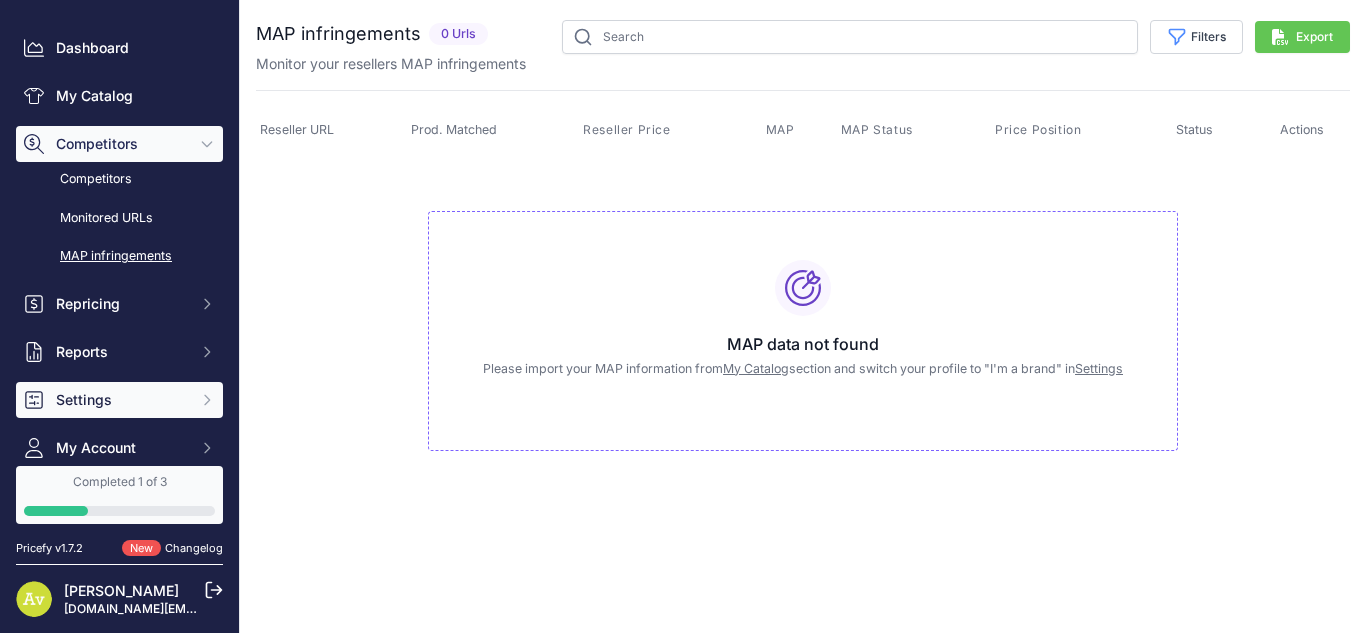click on "Settings" at bounding box center [121, 400] 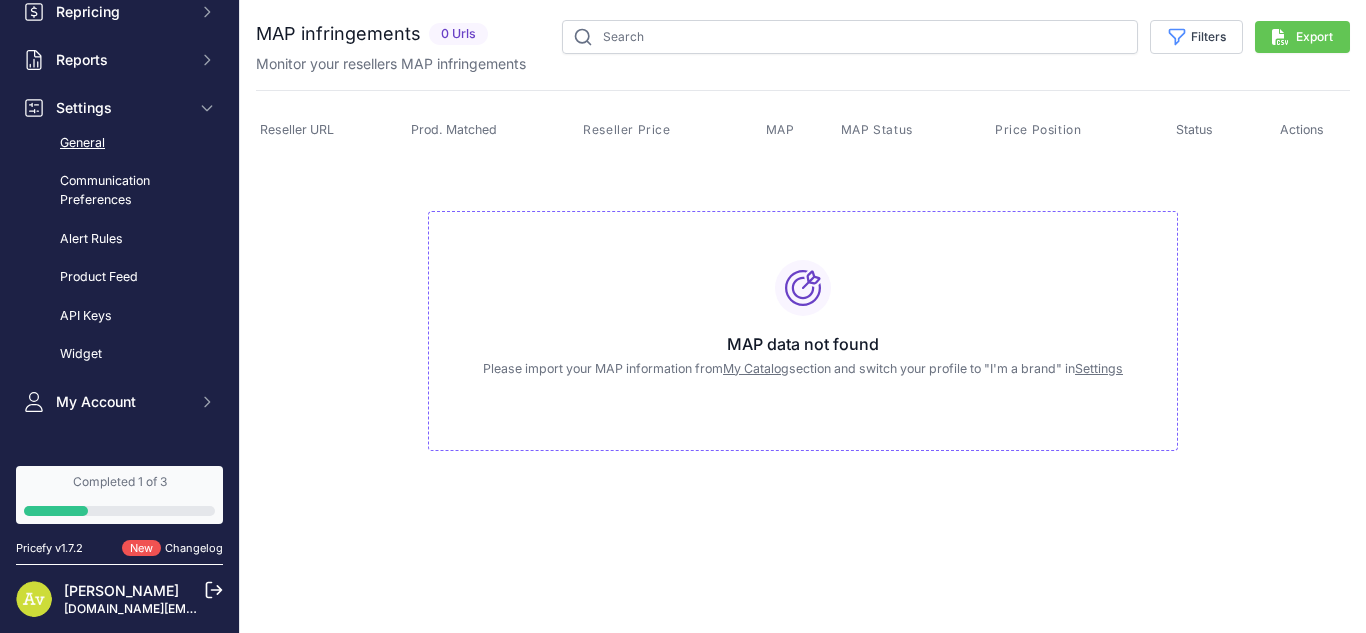 scroll, scrollTop: 336, scrollLeft: 0, axis: vertical 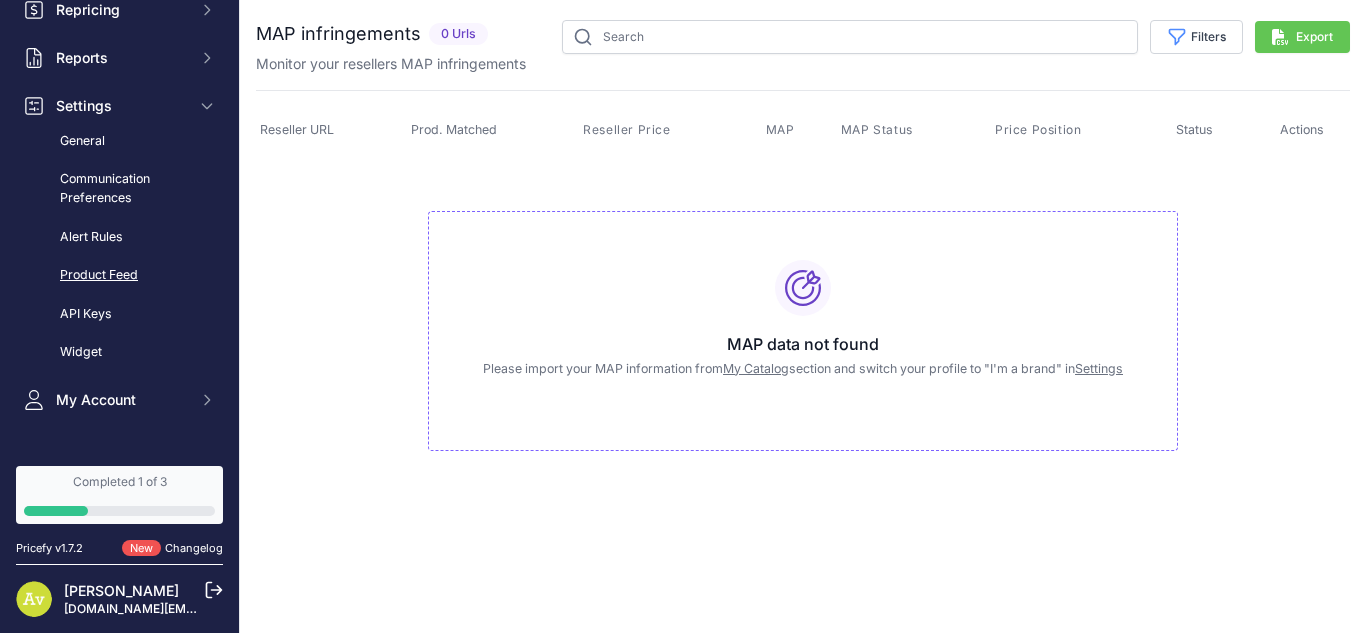 click on "Product Feed" at bounding box center (119, 275) 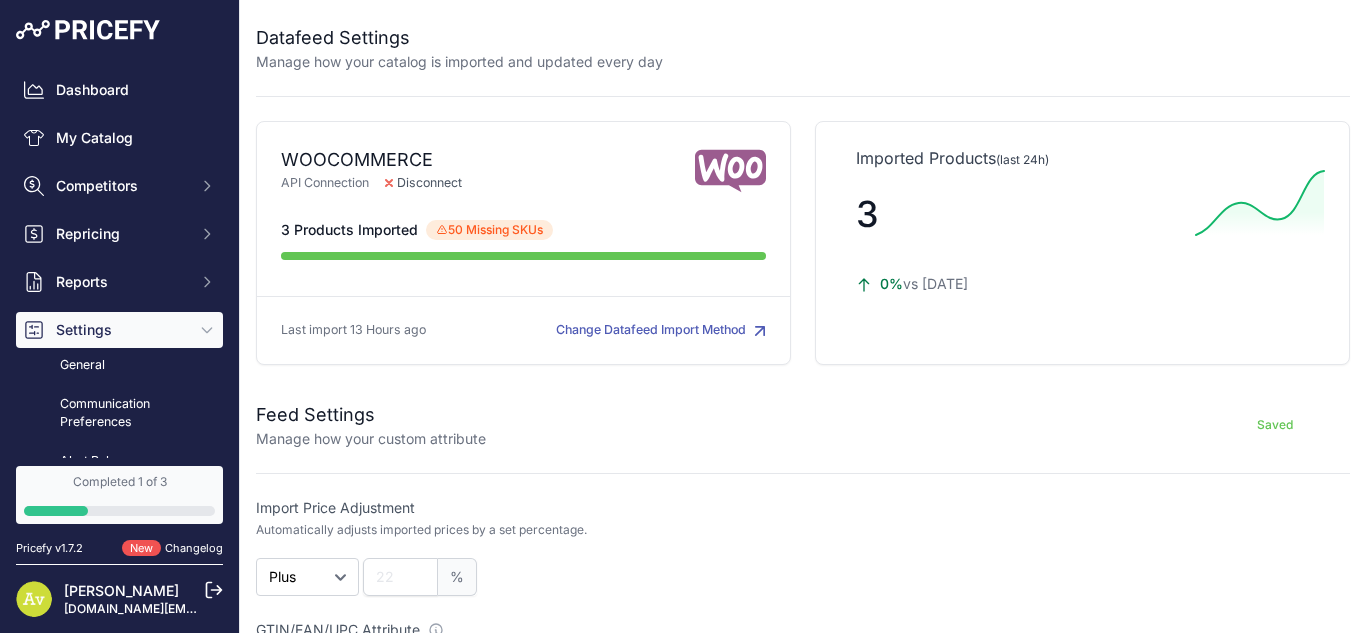 scroll, scrollTop: 0, scrollLeft: 0, axis: both 